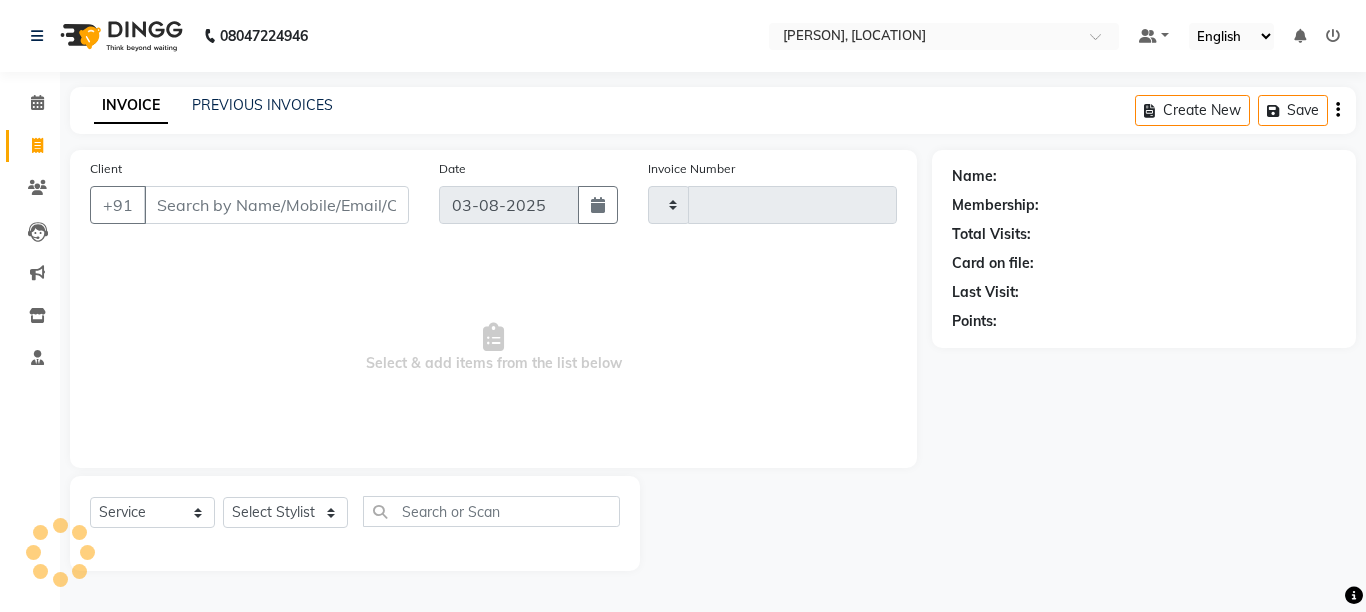 select on "service" 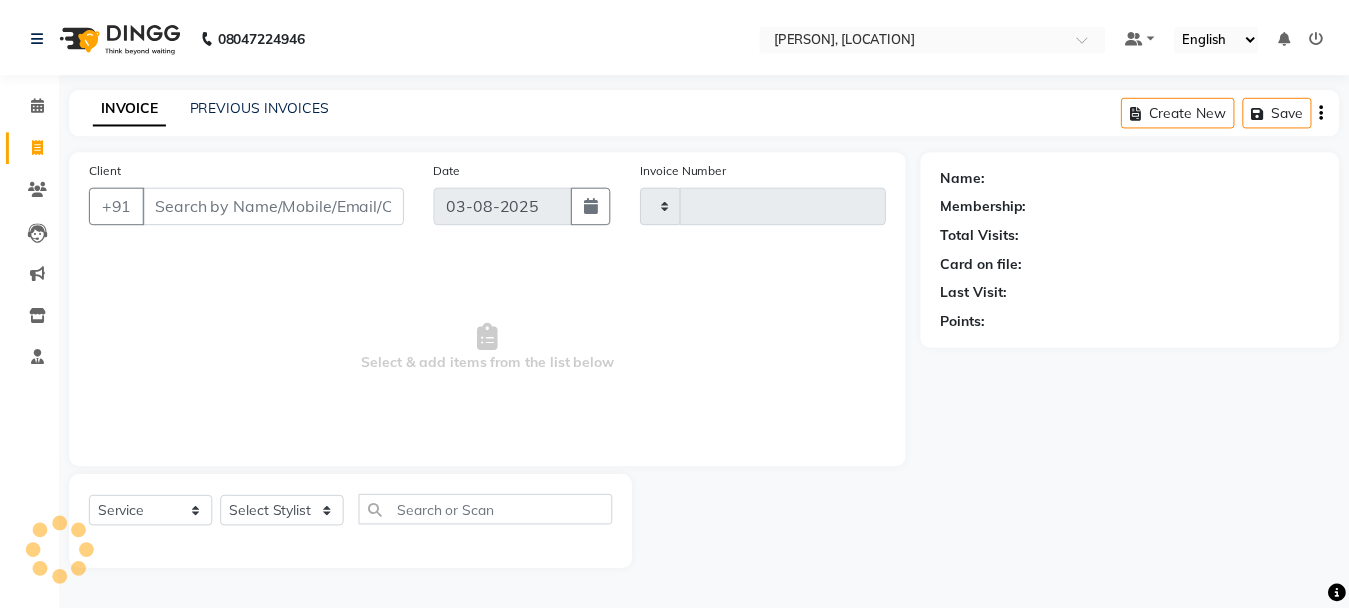 scroll, scrollTop: 0, scrollLeft: 0, axis: both 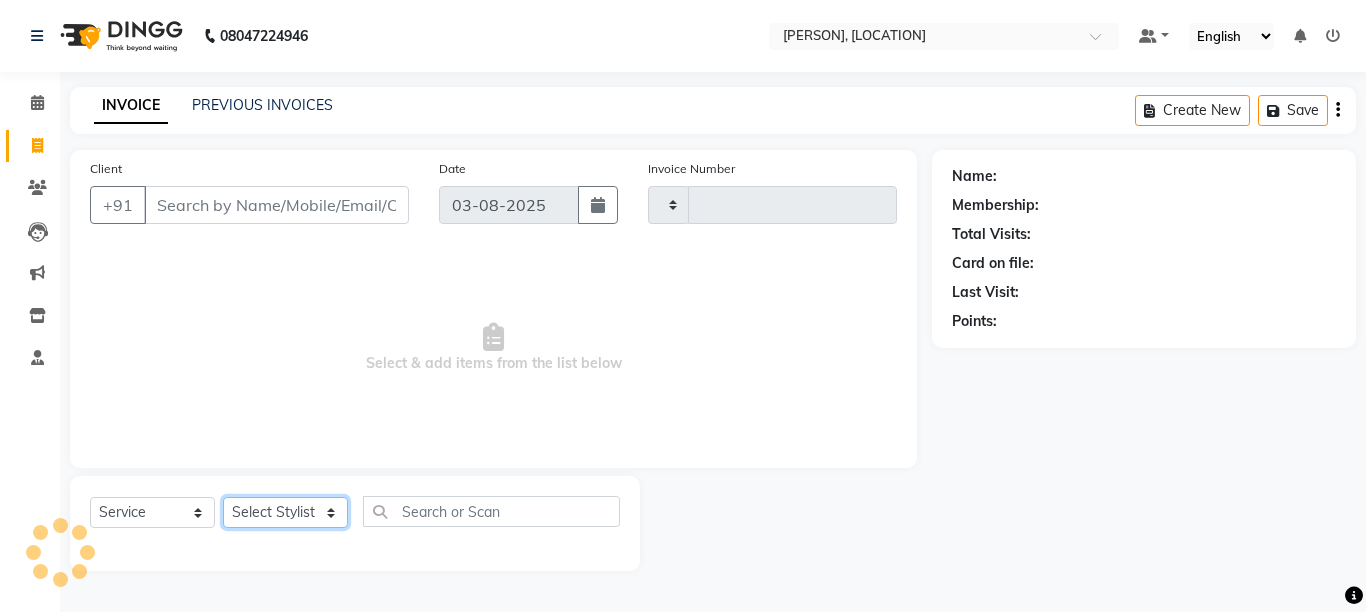 click on "Select Stylist" 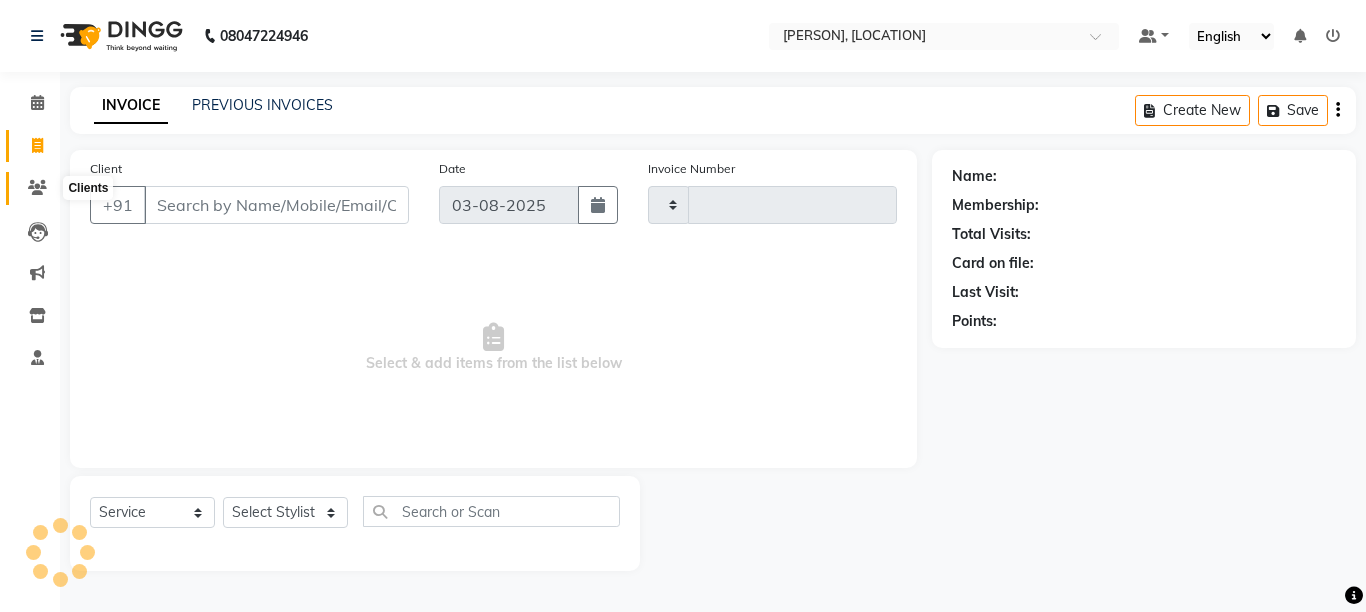 click 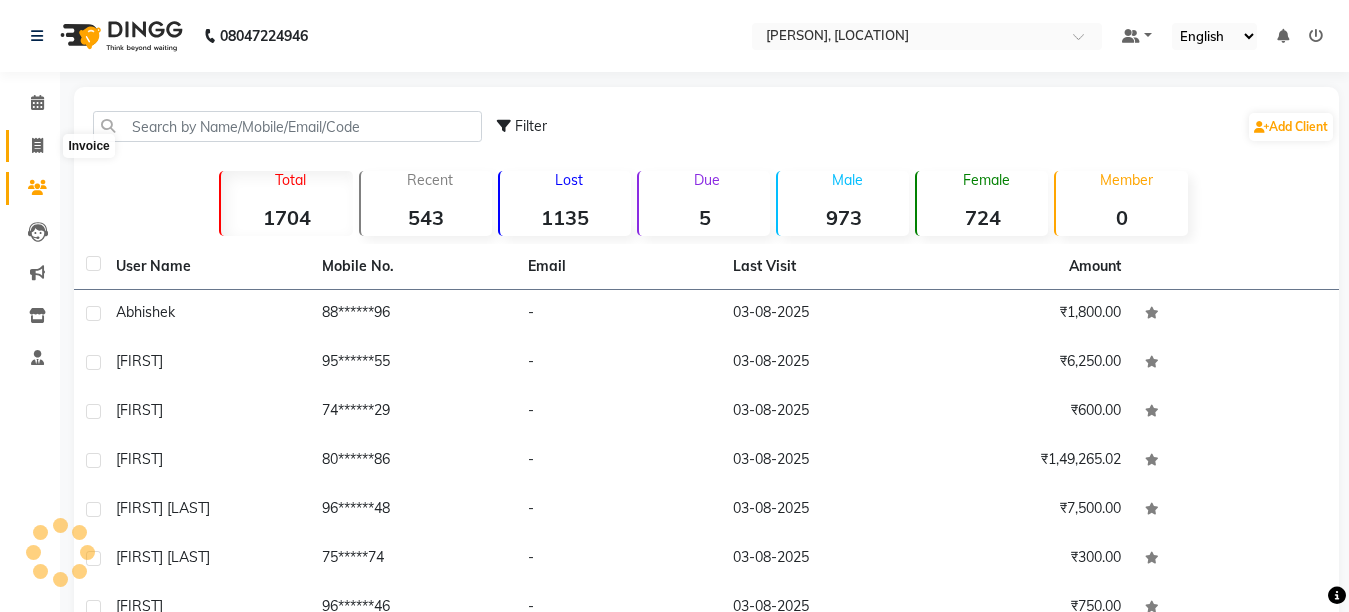 click 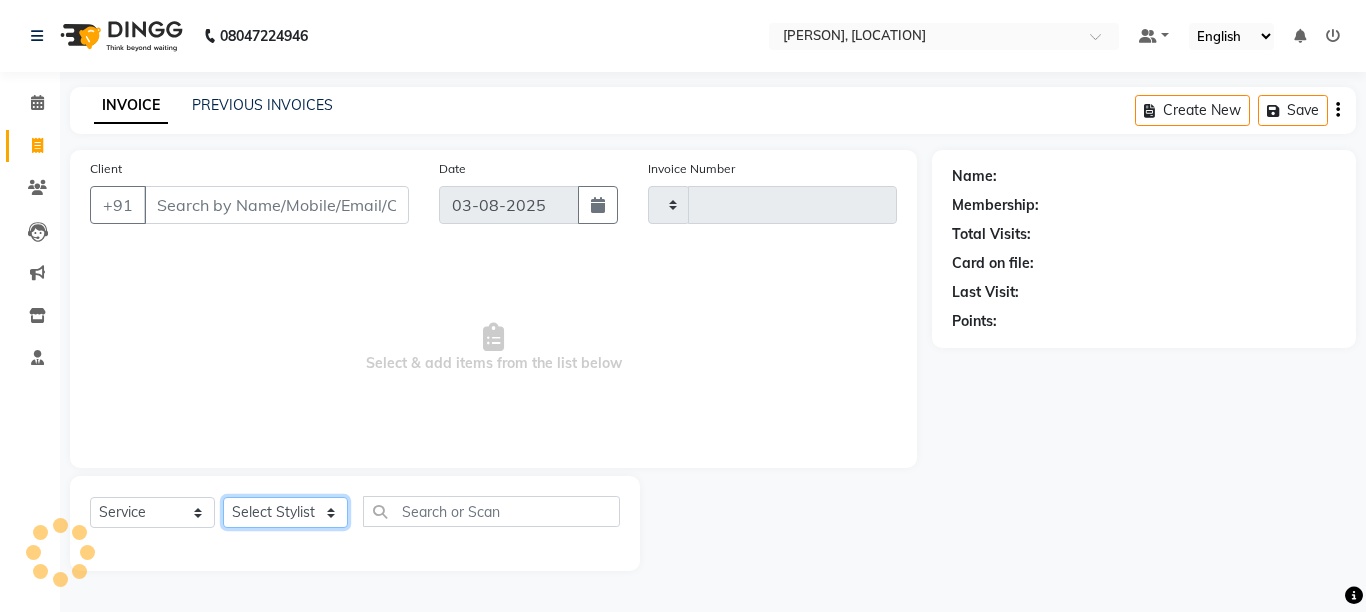 click on "Select Stylist" 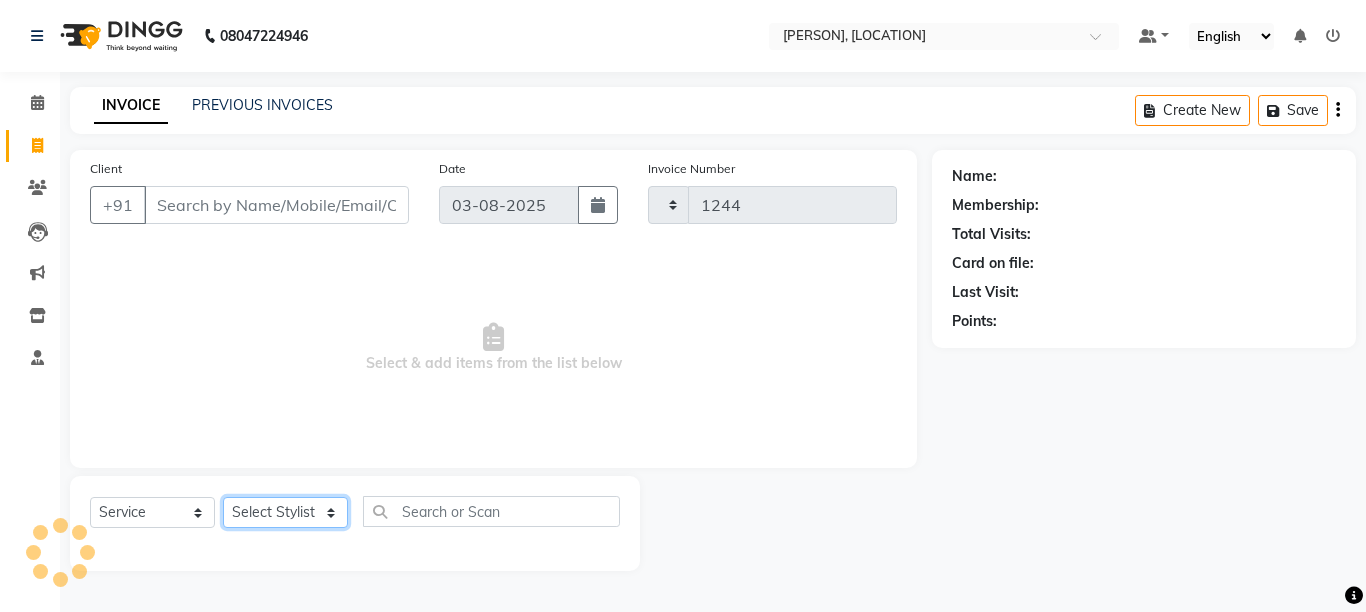 select on "6967" 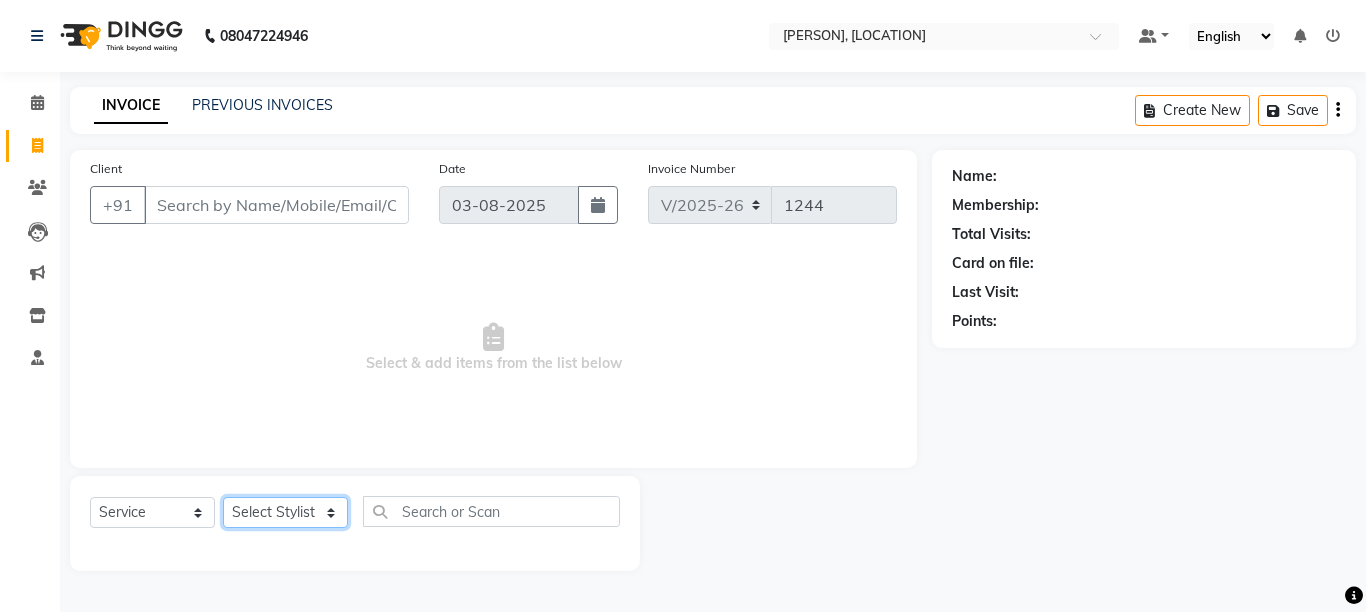 select on "55248" 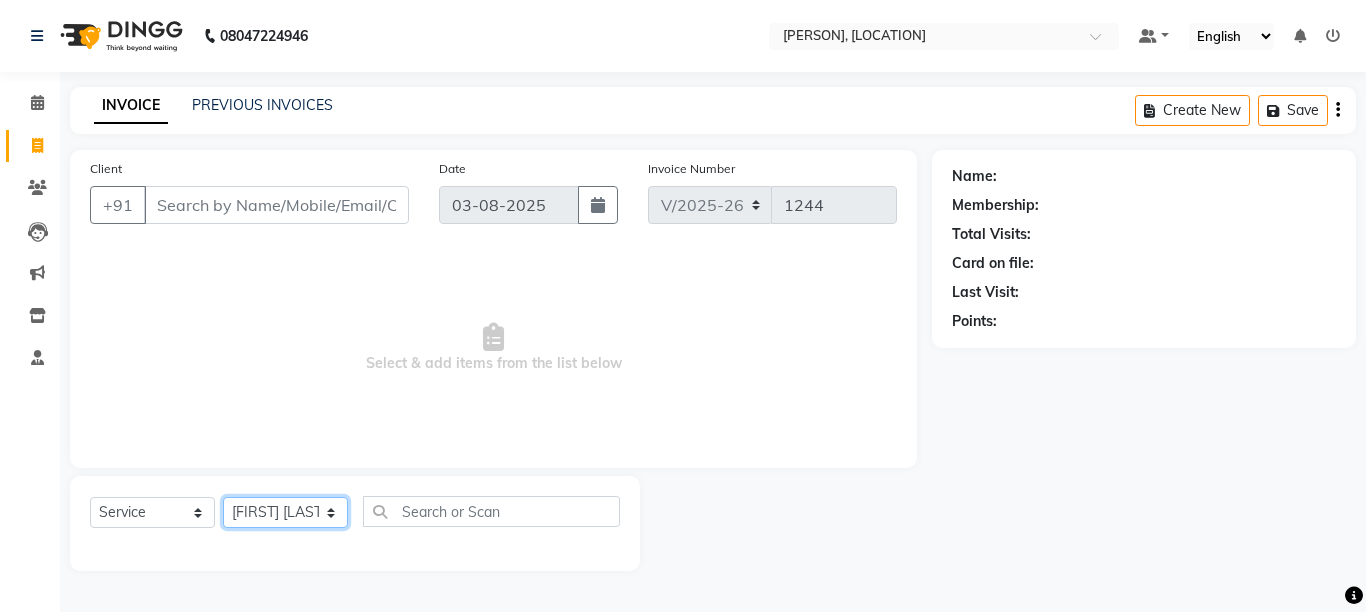 click on "Select Stylist [FIRST] [LAST] [FIRST] [LAST] [FIRST] [LAST] [FIRST] [LAST] [FIRST] [LAST]" 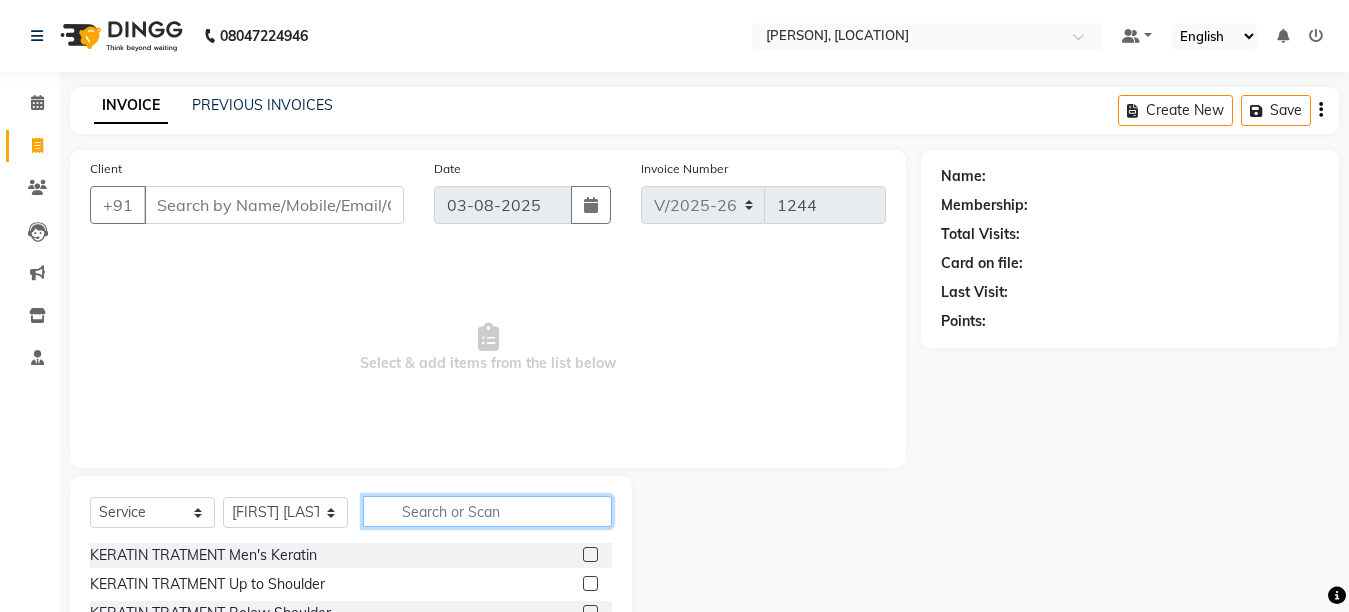 click 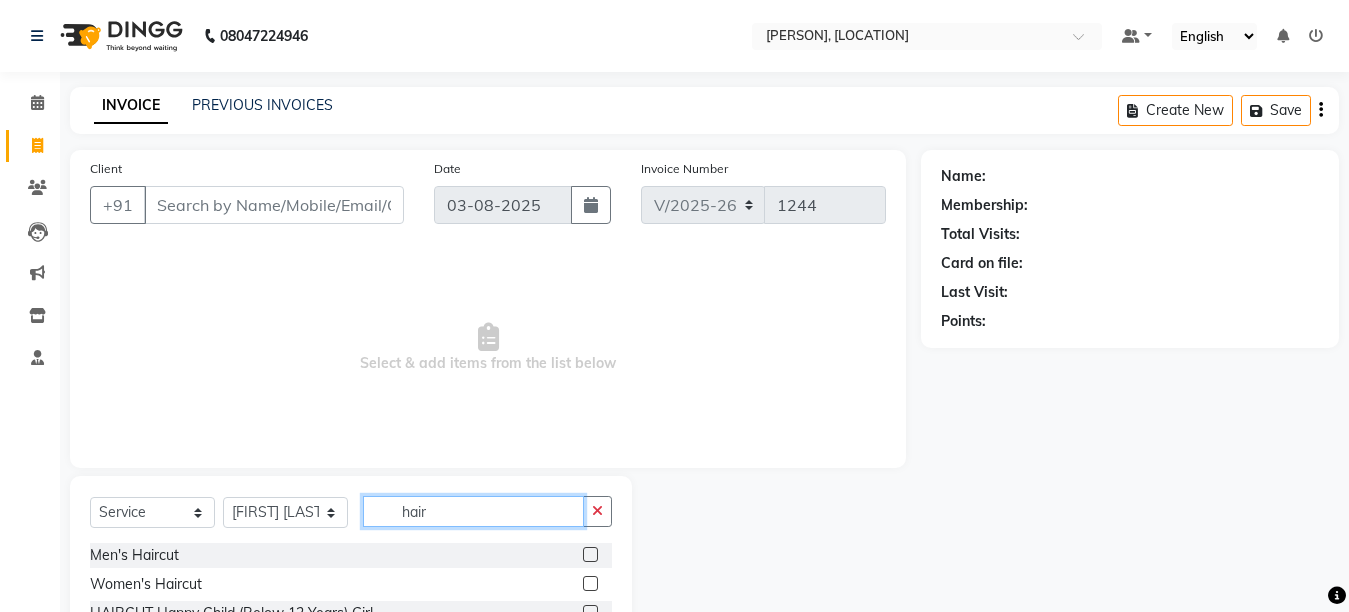 type on "hair" 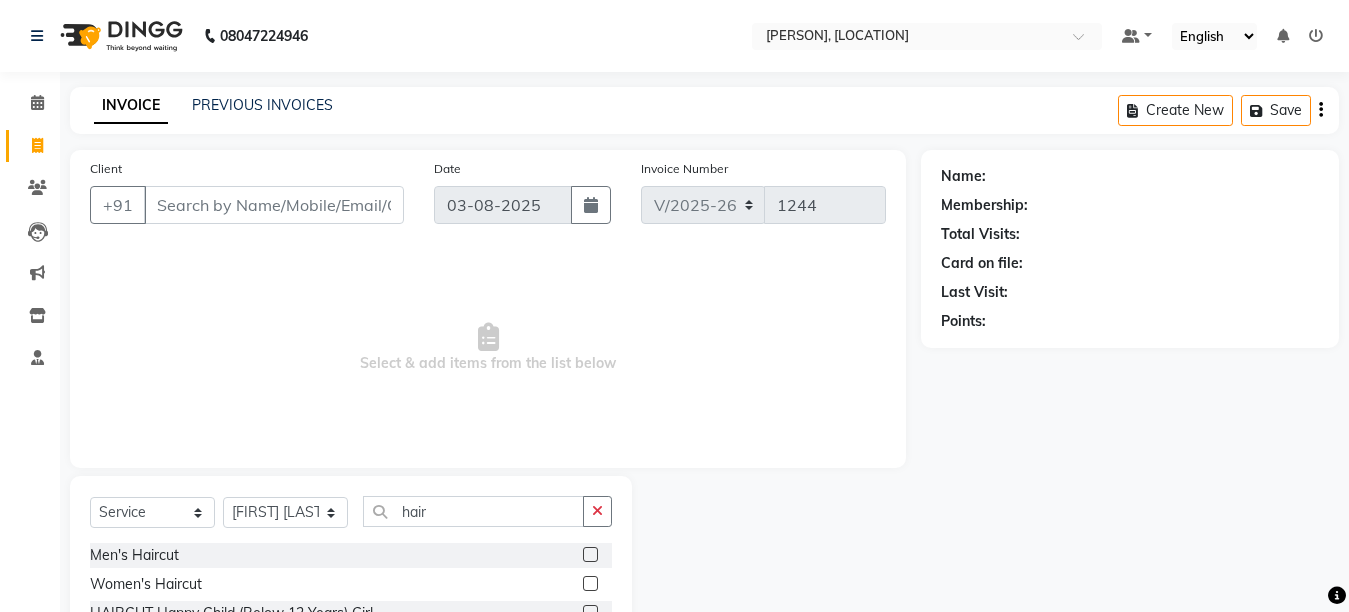 click 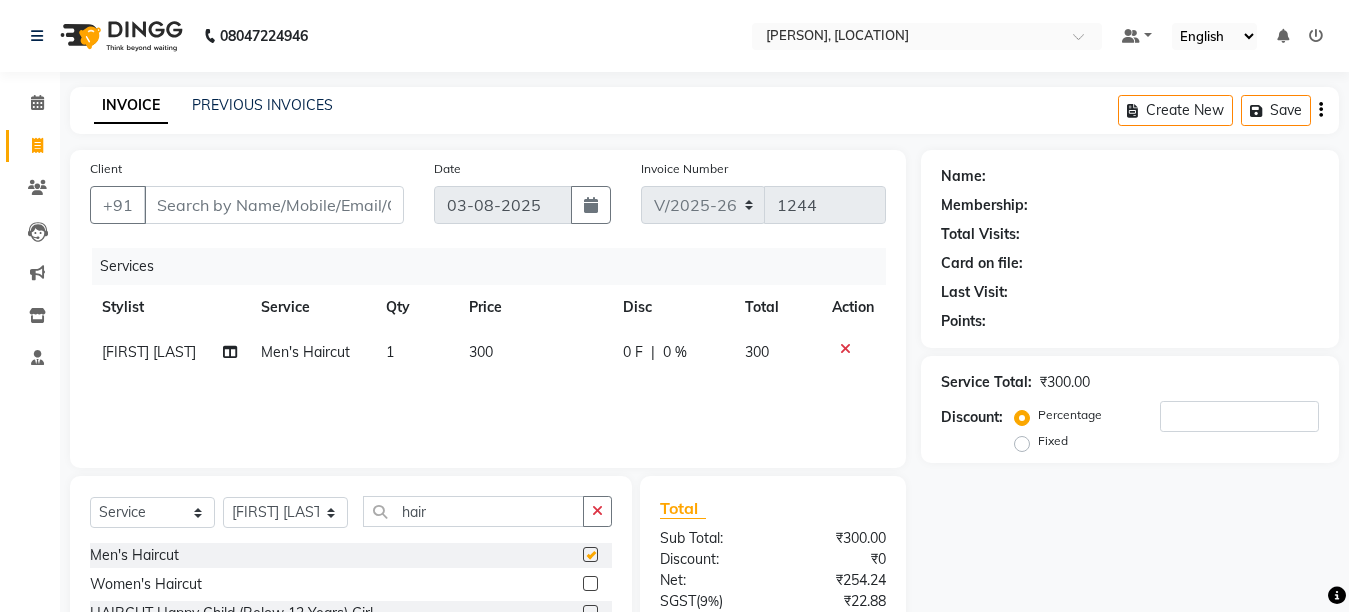 checkbox on "false" 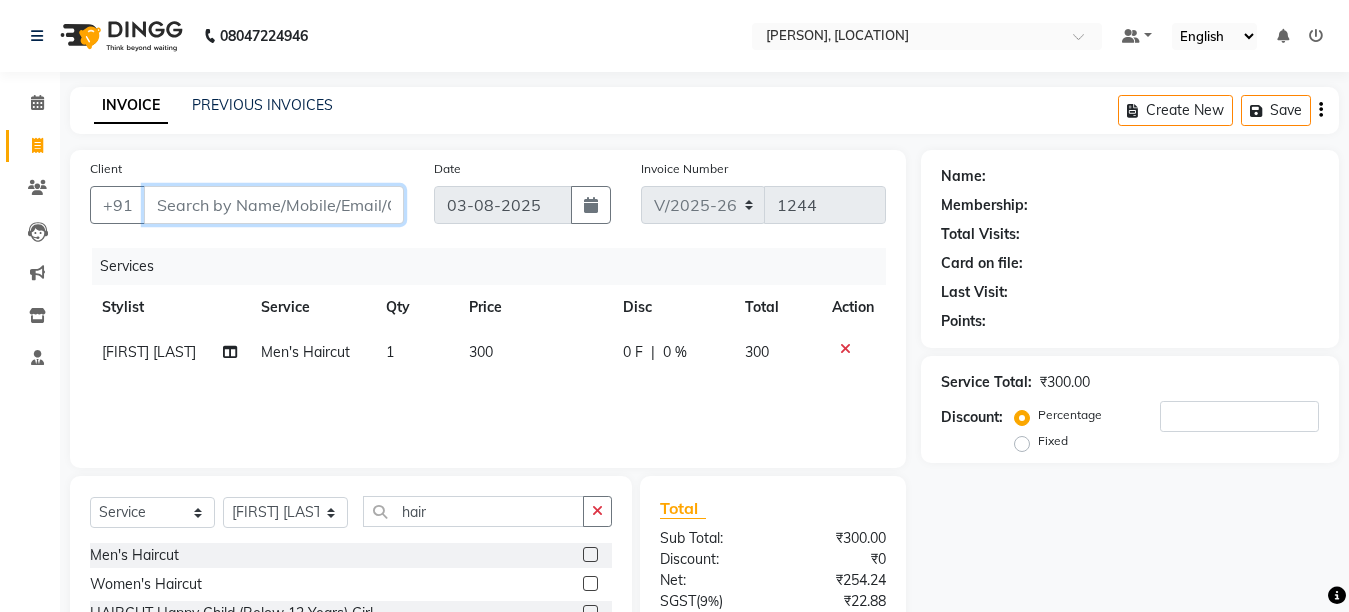 click on "Client" at bounding box center [274, 205] 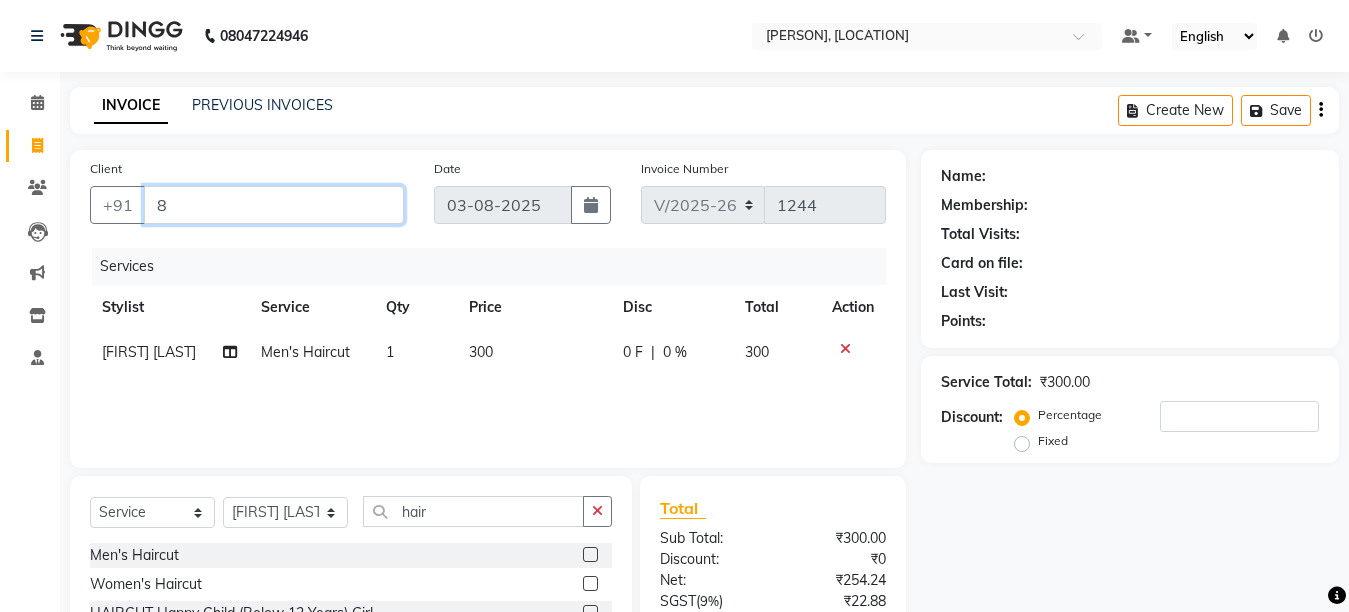 type on "0" 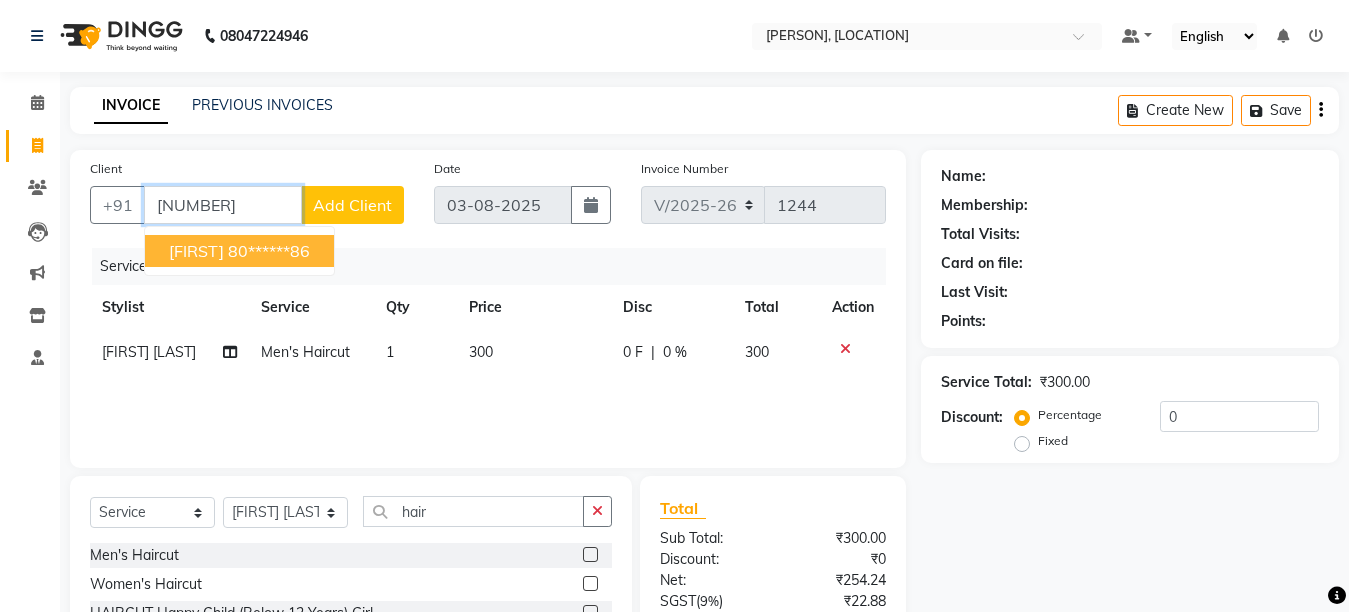 click on "80******86" at bounding box center [269, 251] 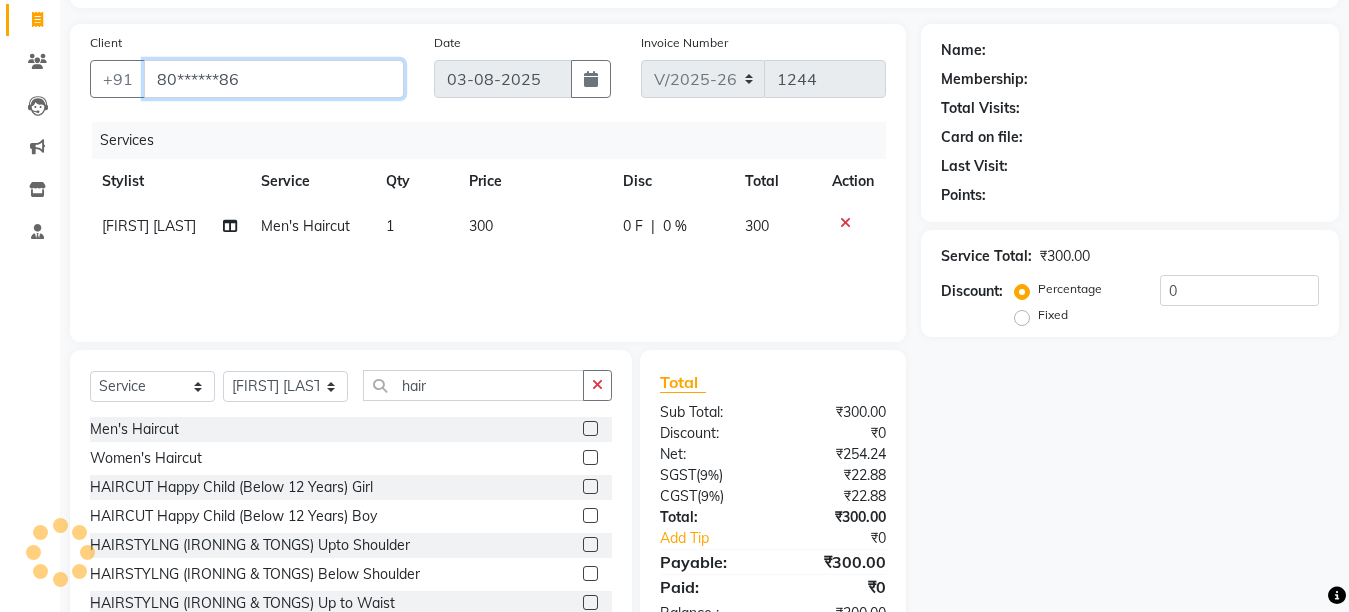 type on "80******86" 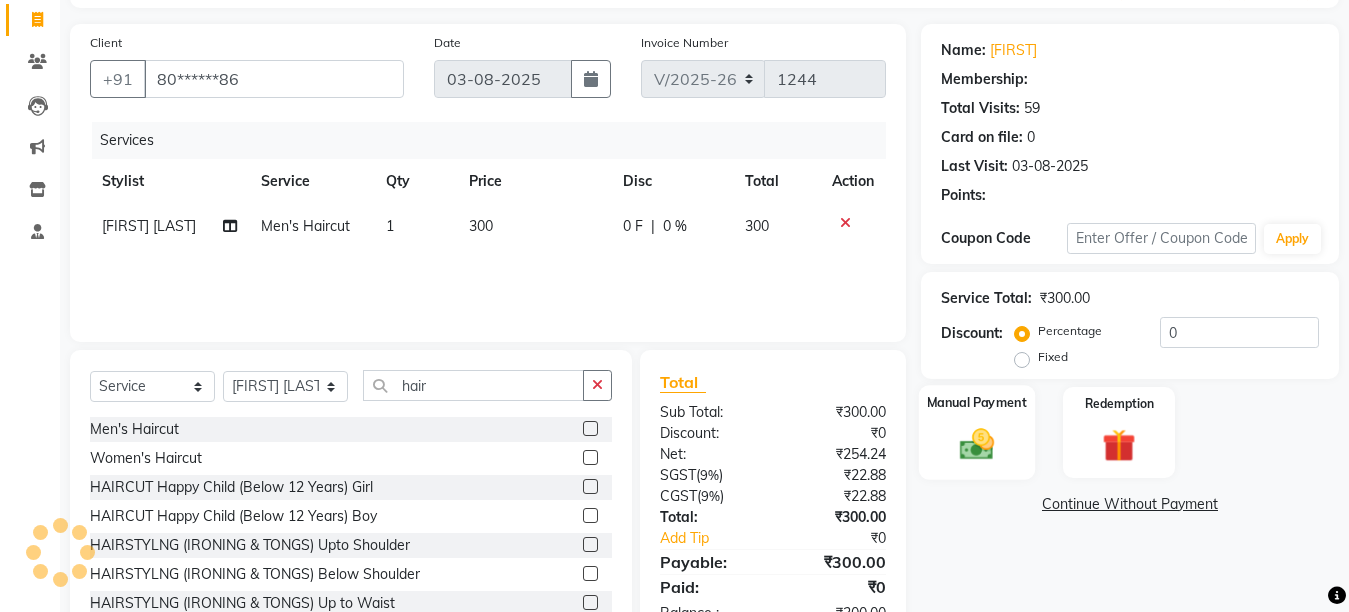 scroll, scrollTop: 189, scrollLeft: 0, axis: vertical 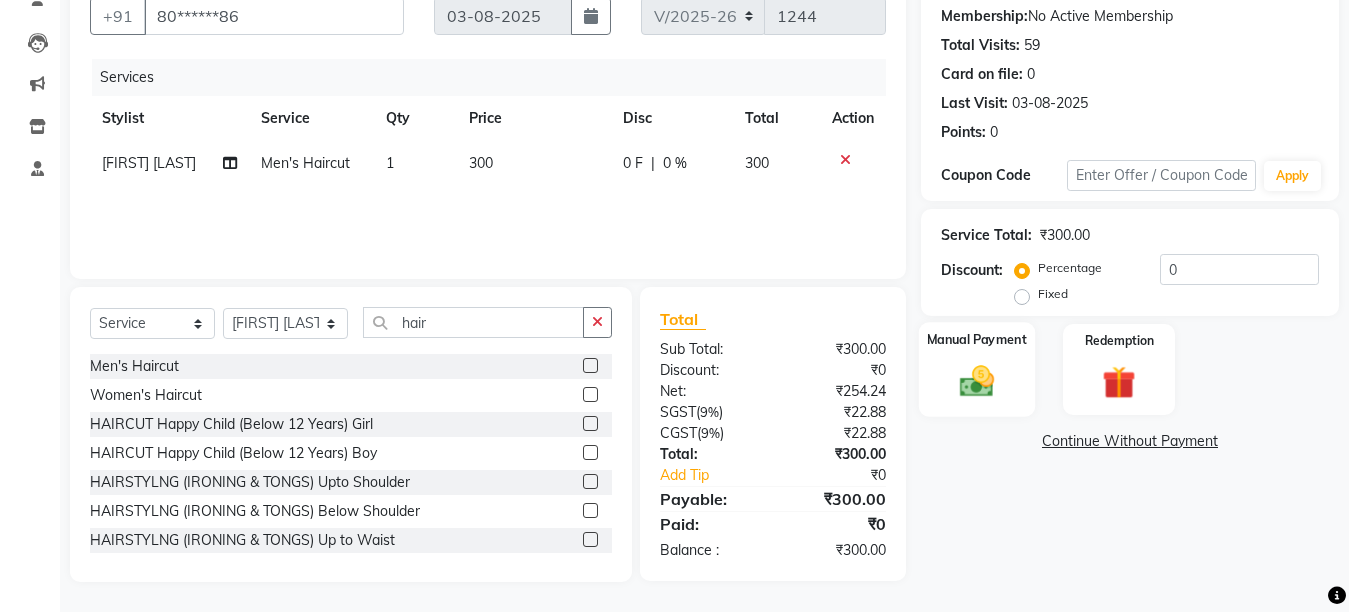 click 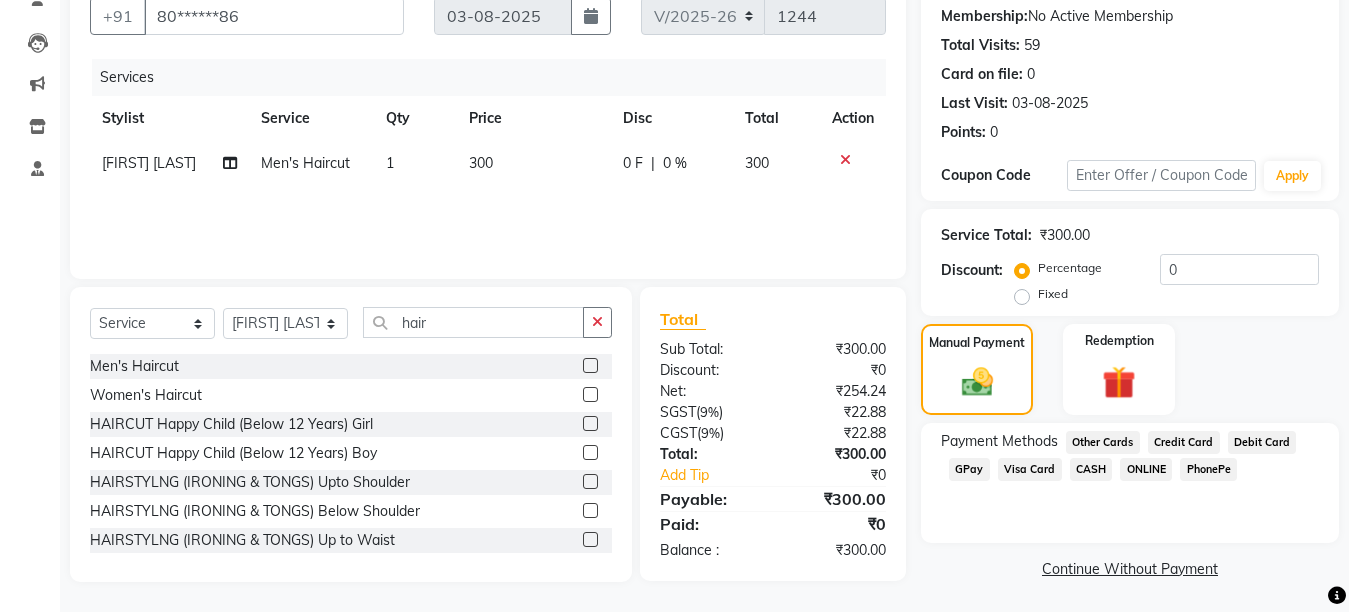 click on "CASH" 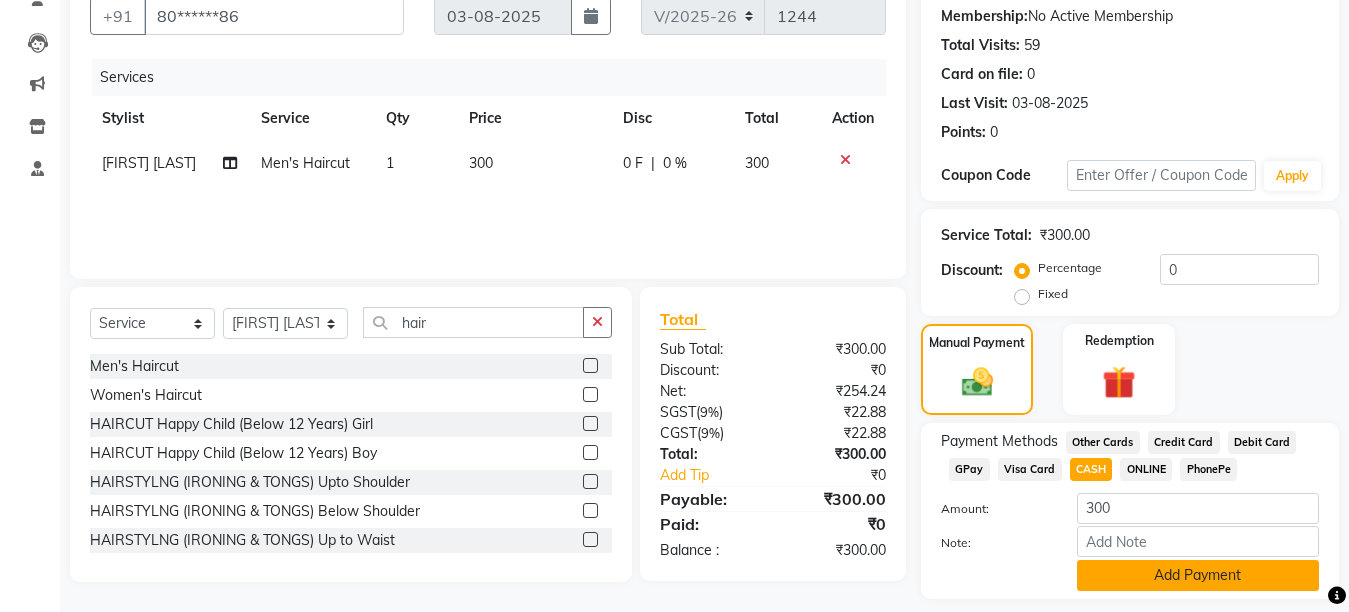 click on "Add Payment" 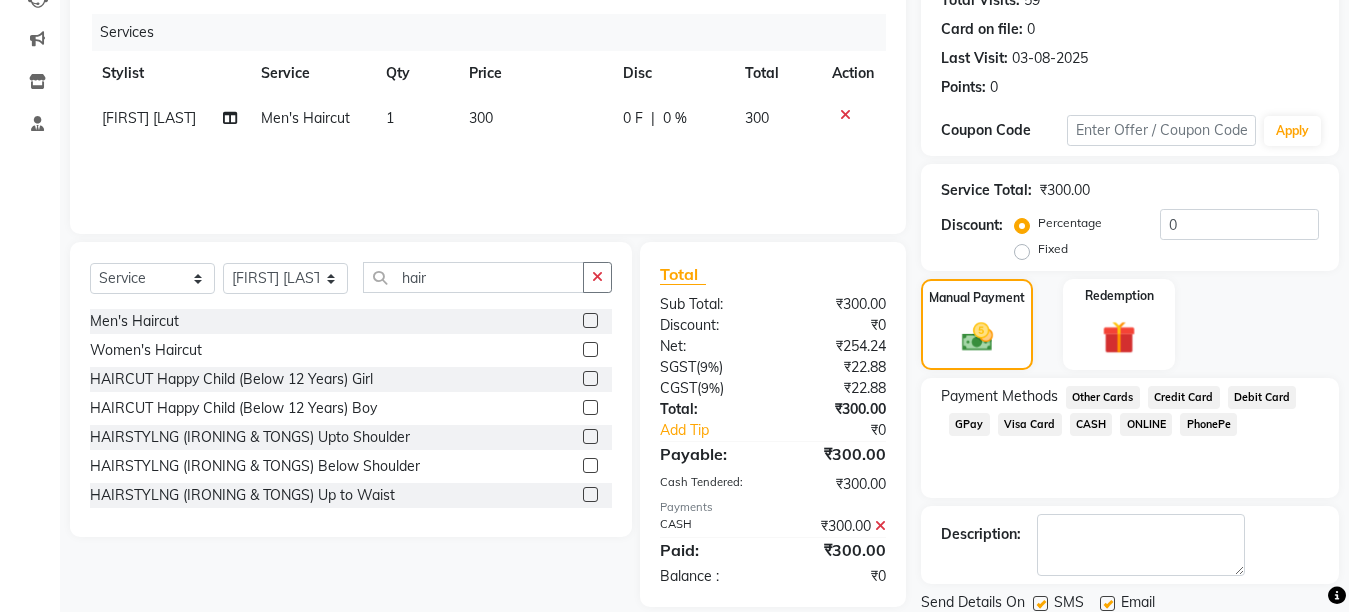 scroll, scrollTop: 304, scrollLeft: 0, axis: vertical 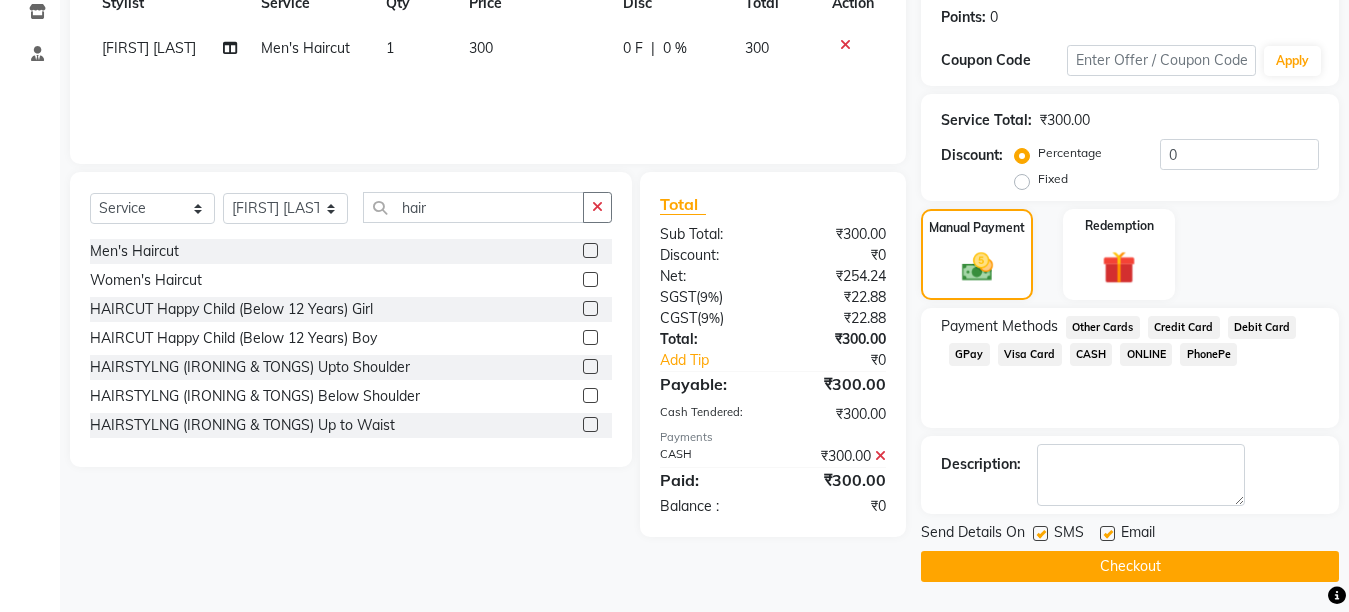 click on "Checkout" 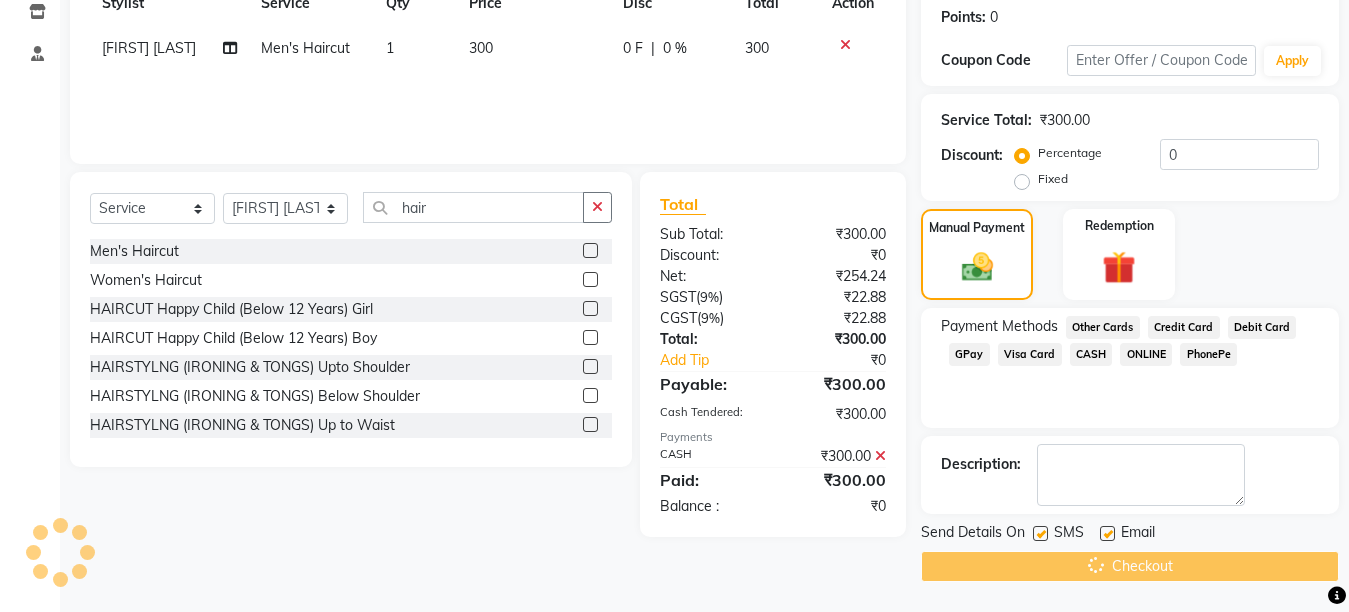 scroll, scrollTop: 0, scrollLeft: 0, axis: both 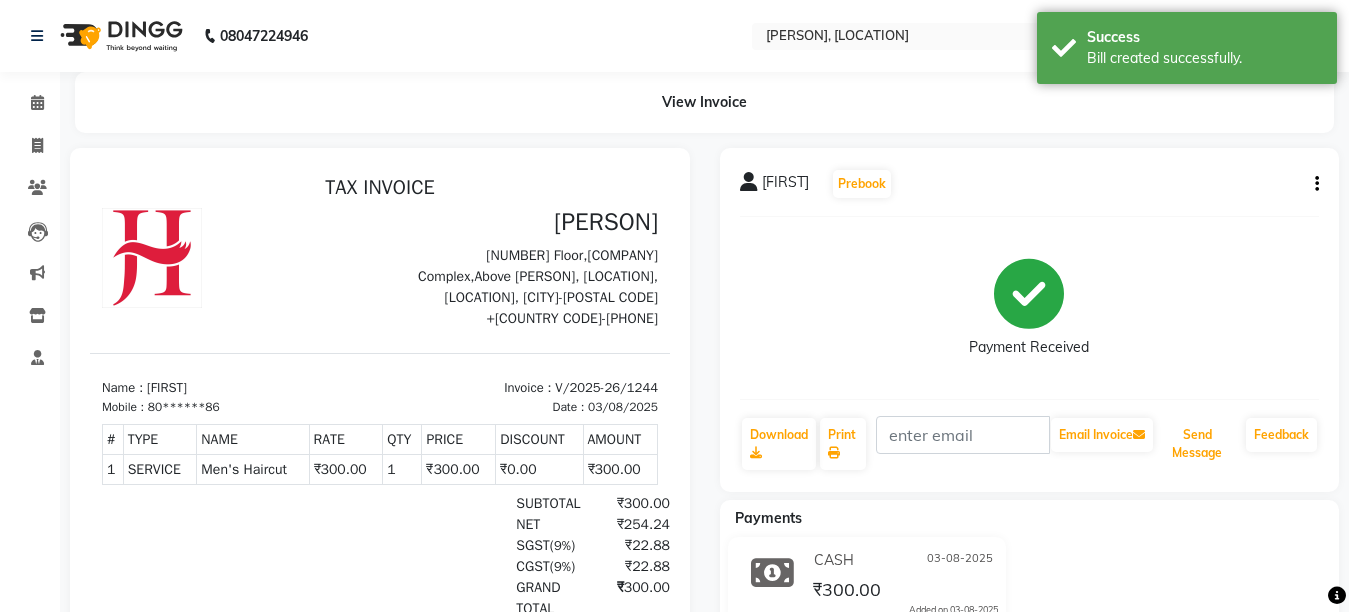 drag, startPoint x: 1195, startPoint y: 448, endPoint x: 1027, endPoint y: 447, distance: 168.00298 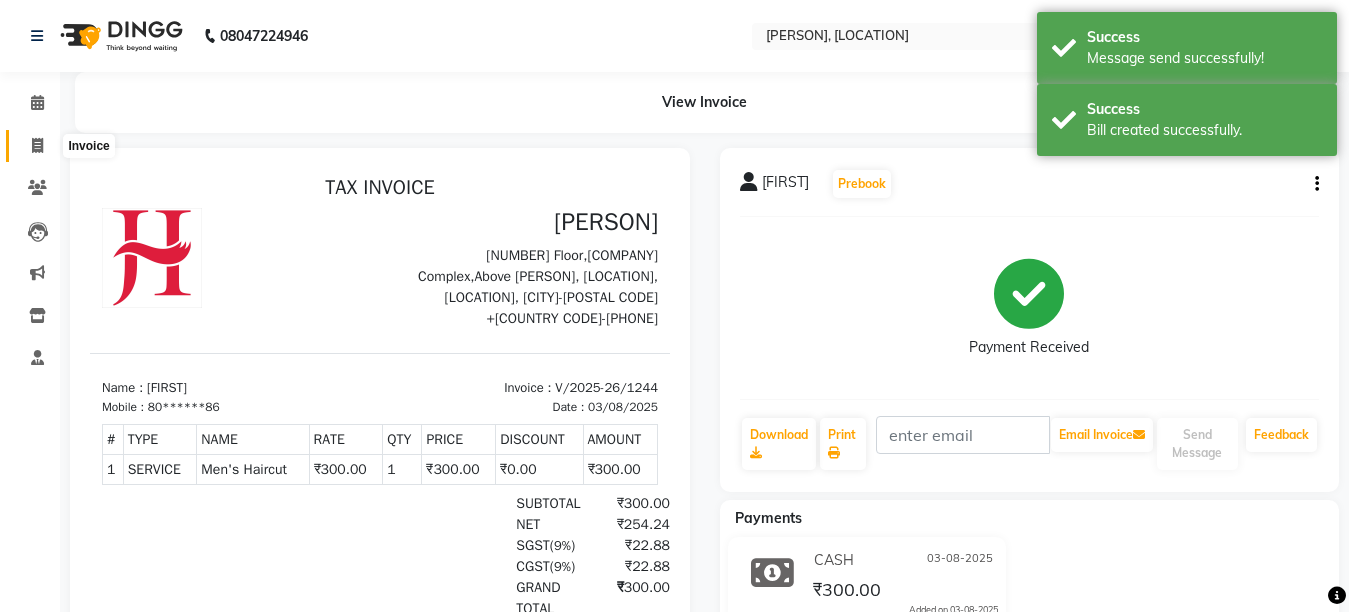 click 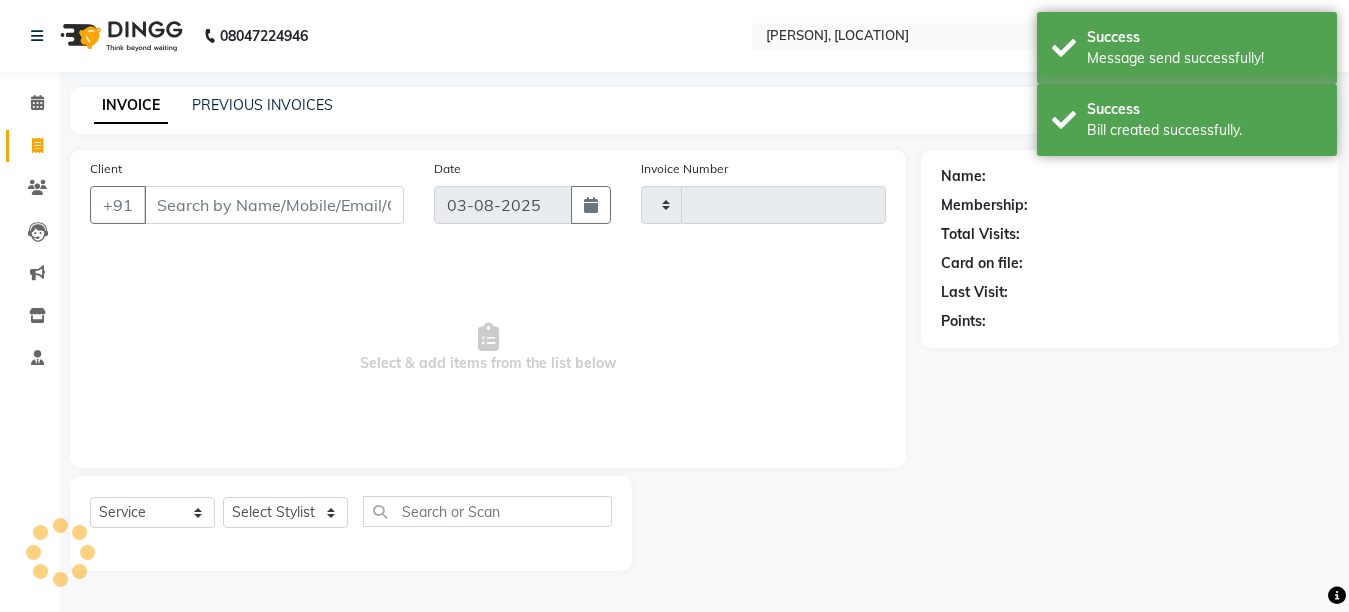 type on "1245" 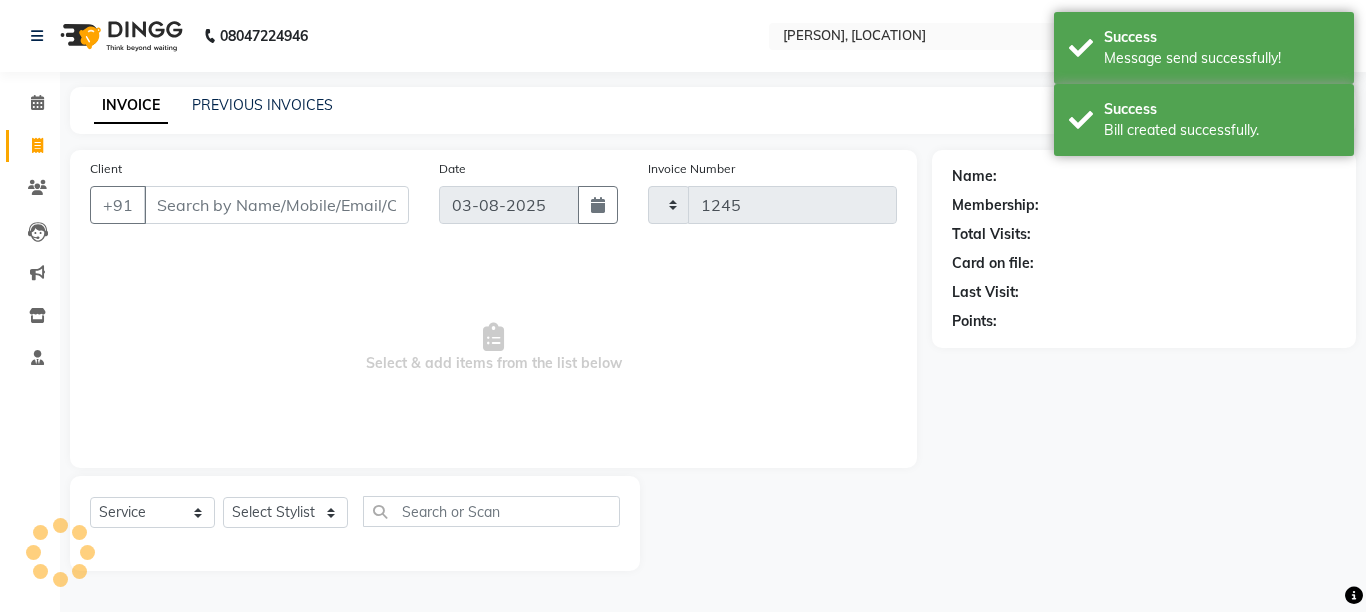 select on "6967" 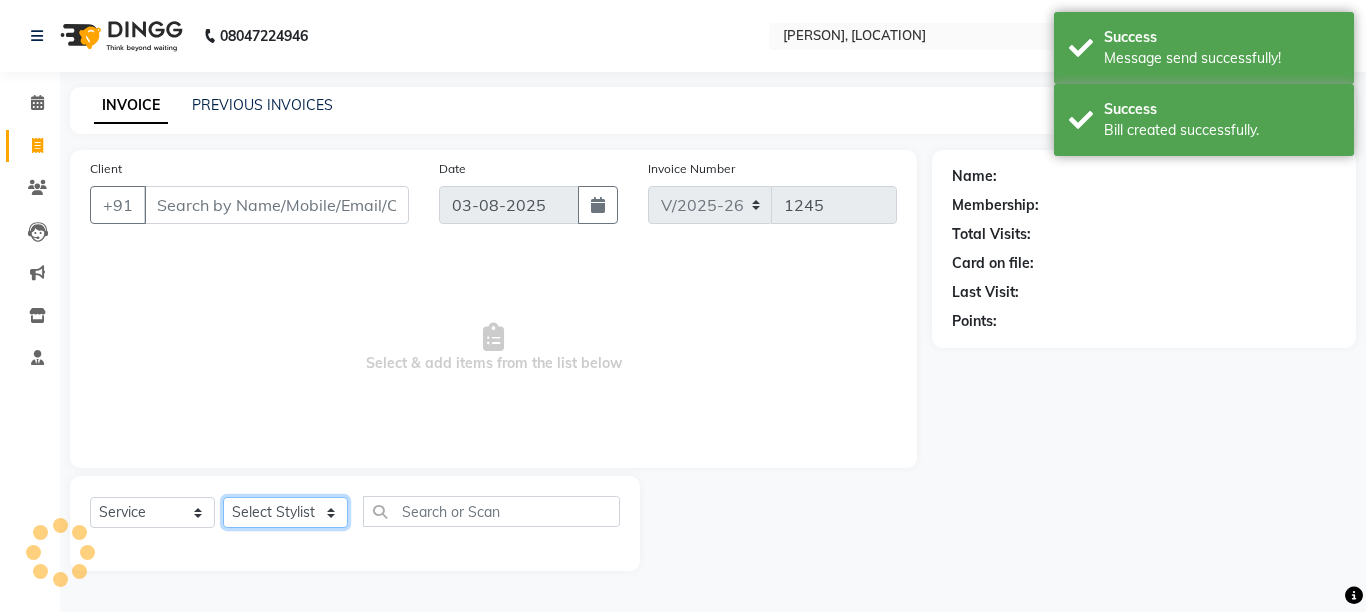click on "Select Stylist" 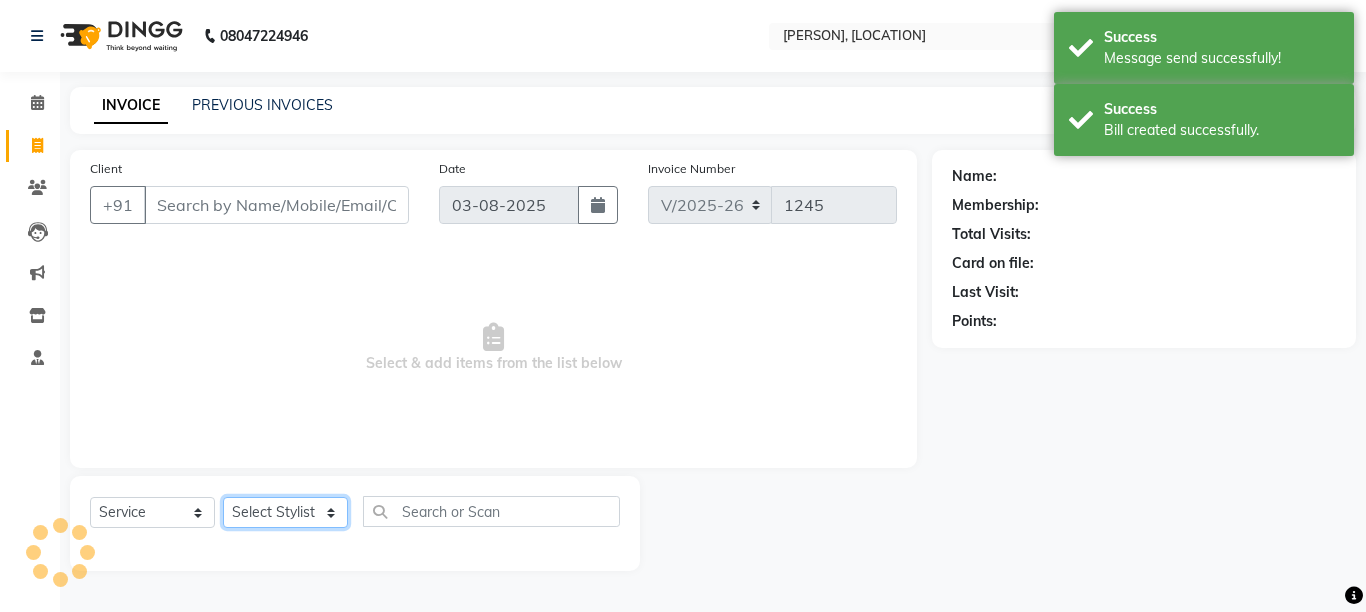 click on "Select Stylist" 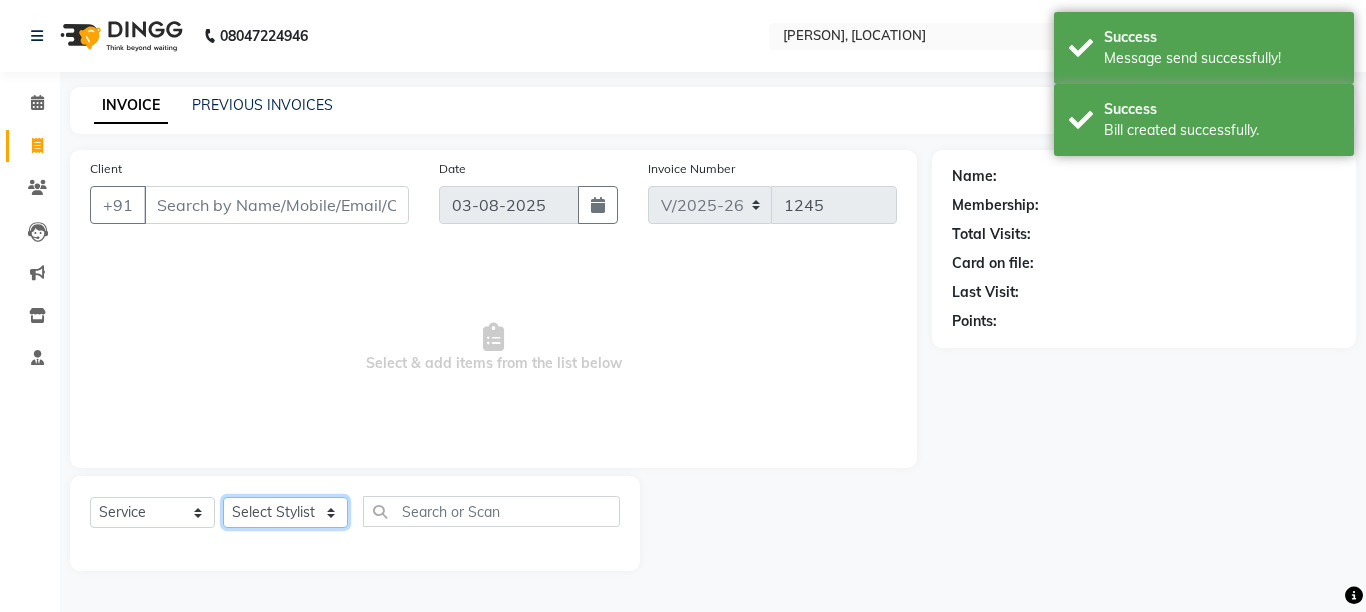 click on "Select Stylist [FIRST] [LAST] [FIRST] [LAST] [FIRST] [LAST] [FIRST] [LAST] [FIRST] [LAST]" 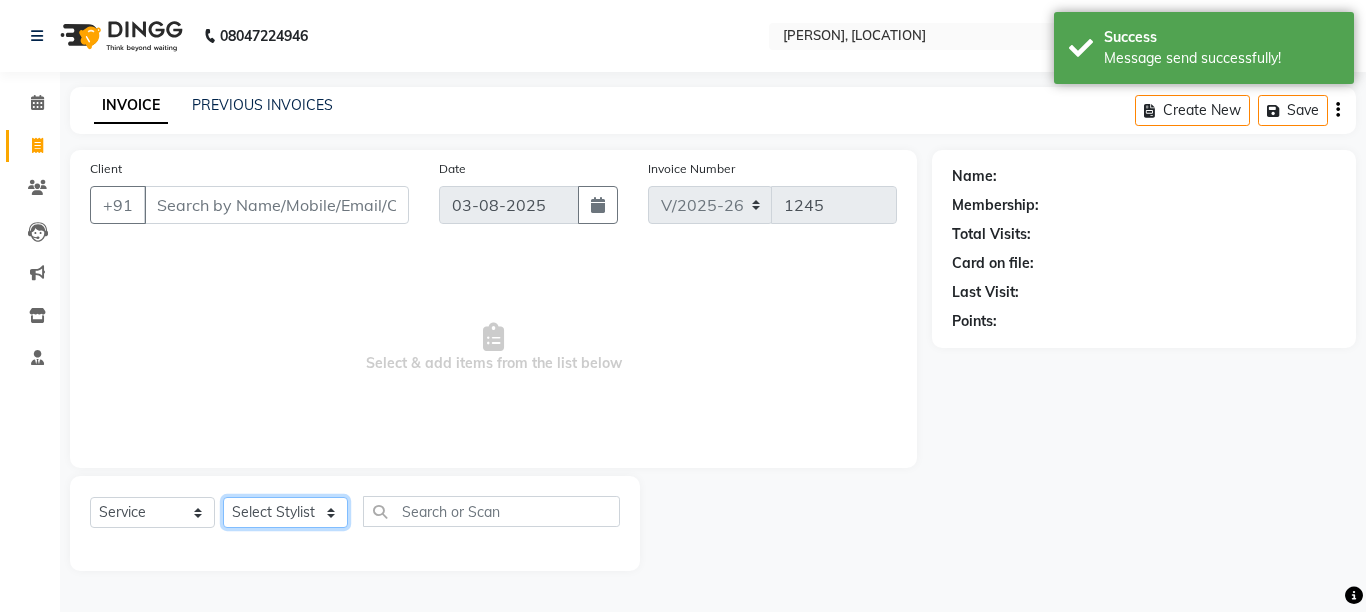 click on "Select Stylist [FIRST] [LAST] [FIRST] [LAST] [FIRST] [LAST] [FIRST] [LAST] [FIRST] [LAST]" 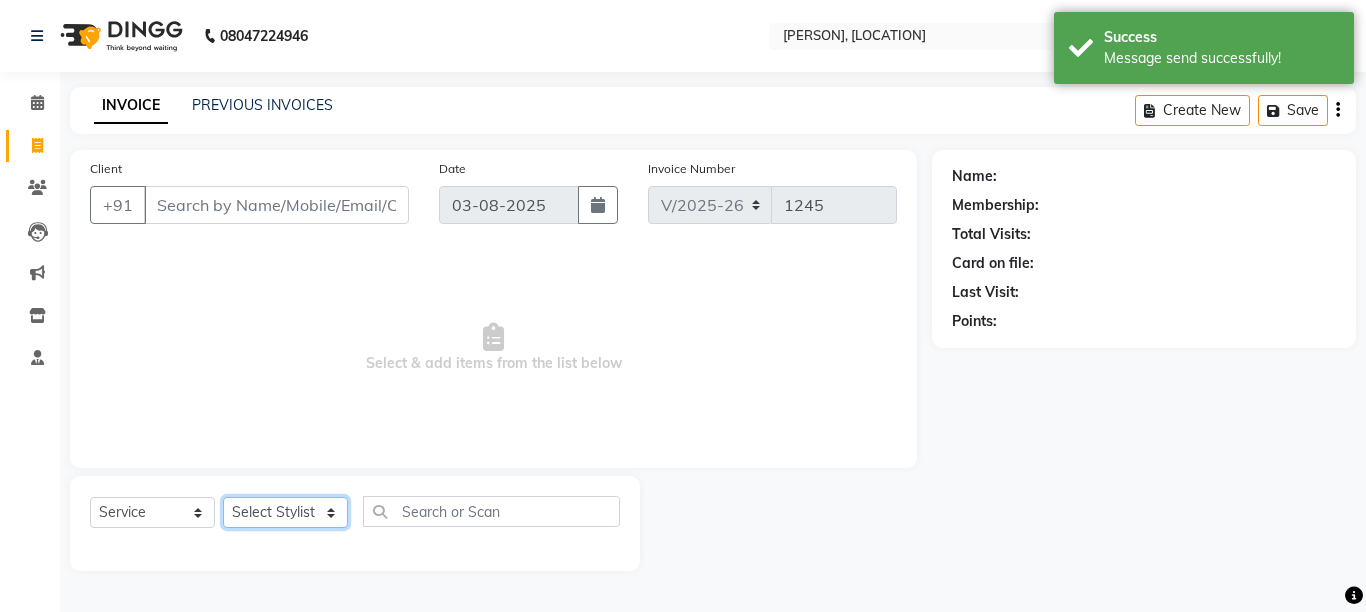 select on "61627" 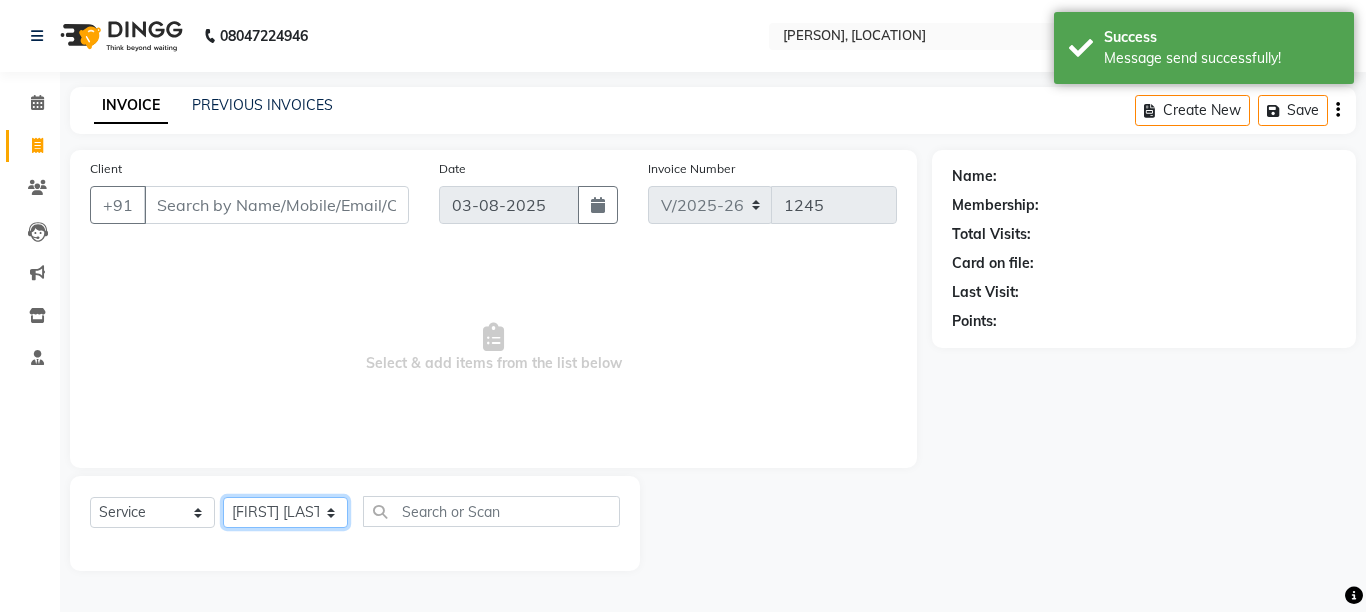 click on "Select Stylist [FIRST] [LAST] [FIRST] [LAST] [FIRST] [LAST] [FIRST] [LAST] [FIRST] [LAST]" 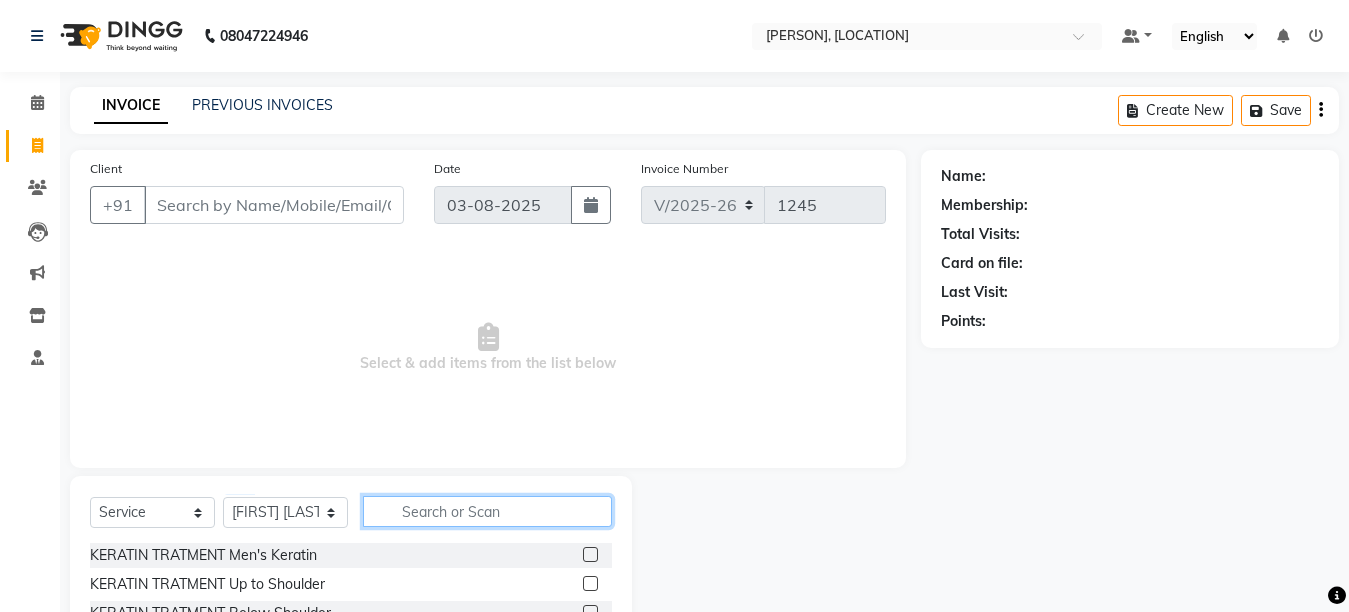 click 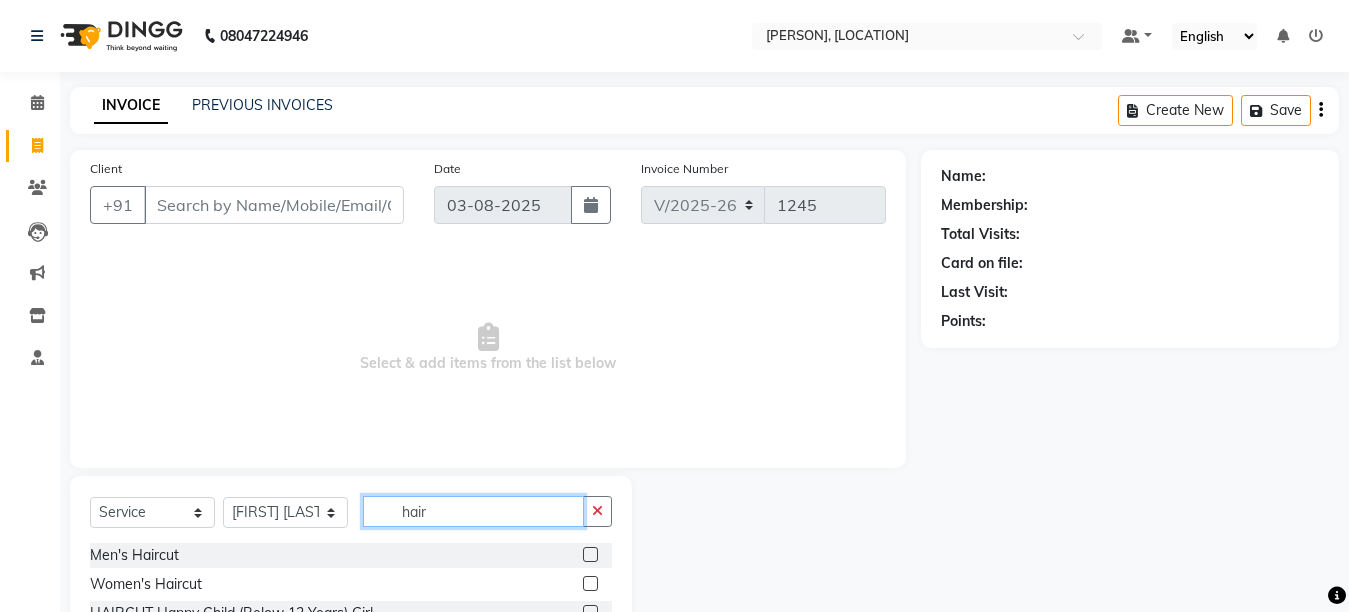 type on "hair" 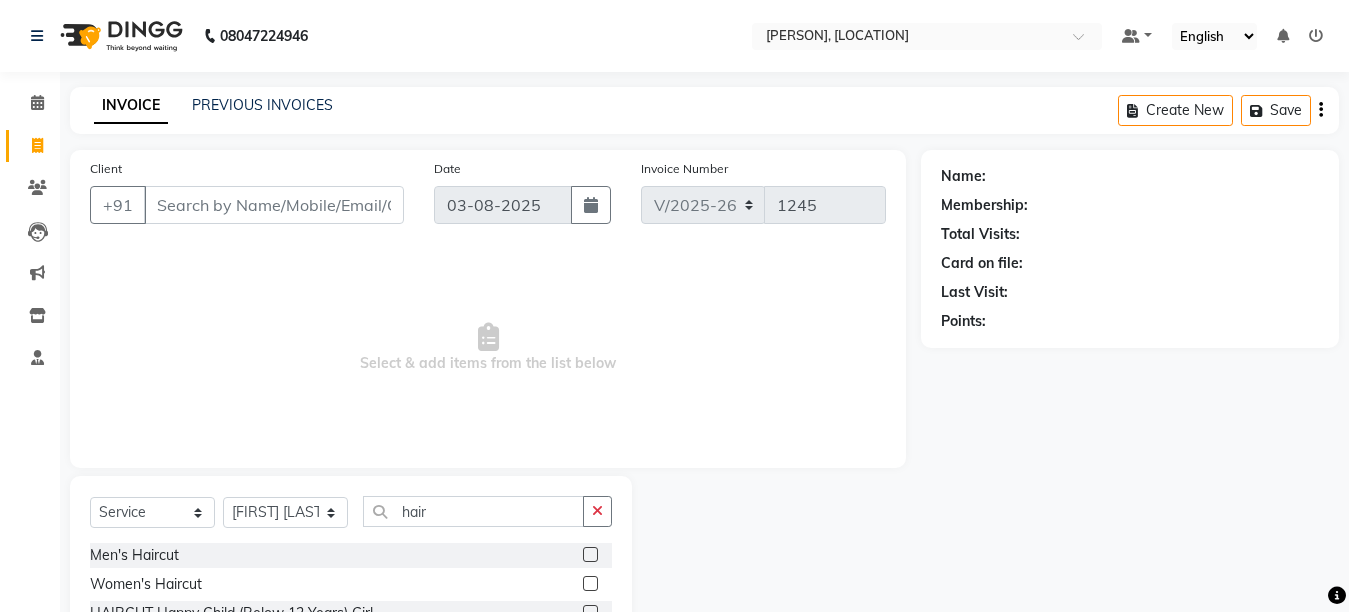click 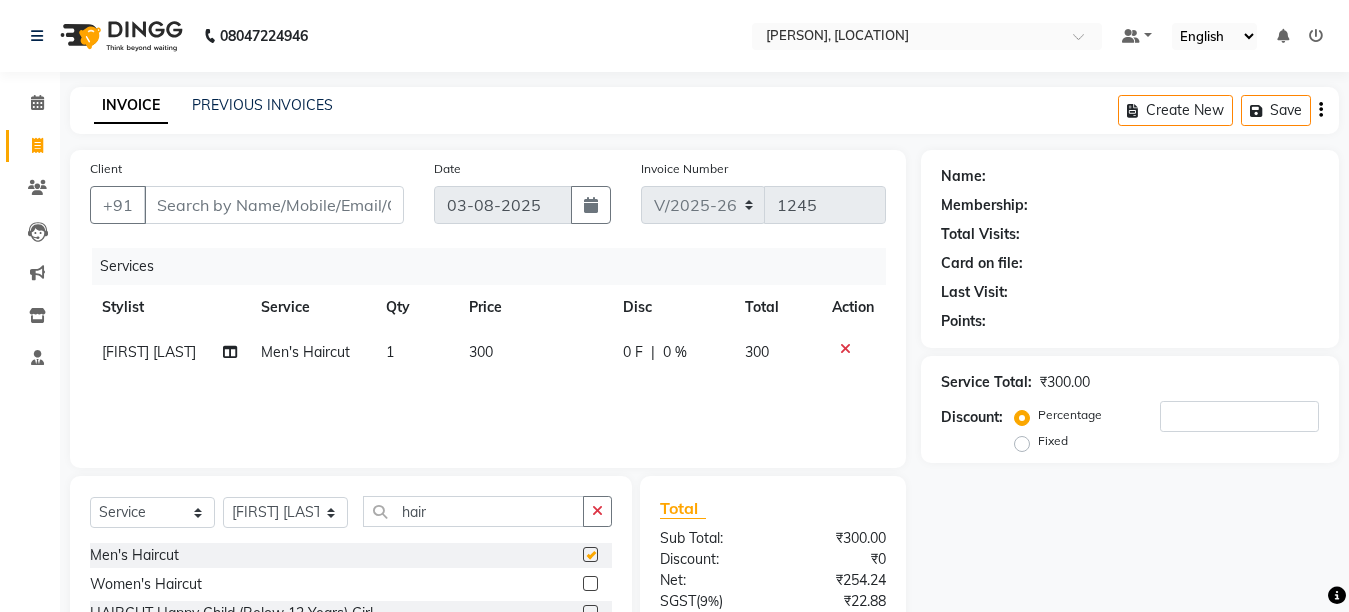 checkbox on "false" 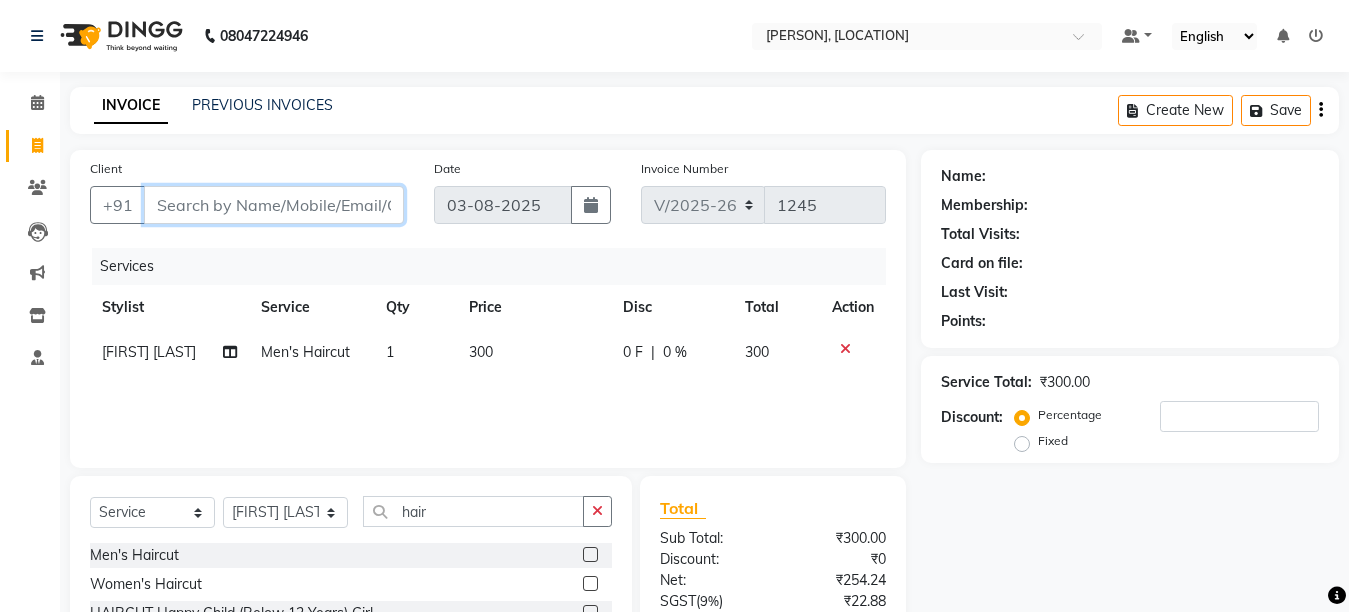 click on "Client" at bounding box center (274, 205) 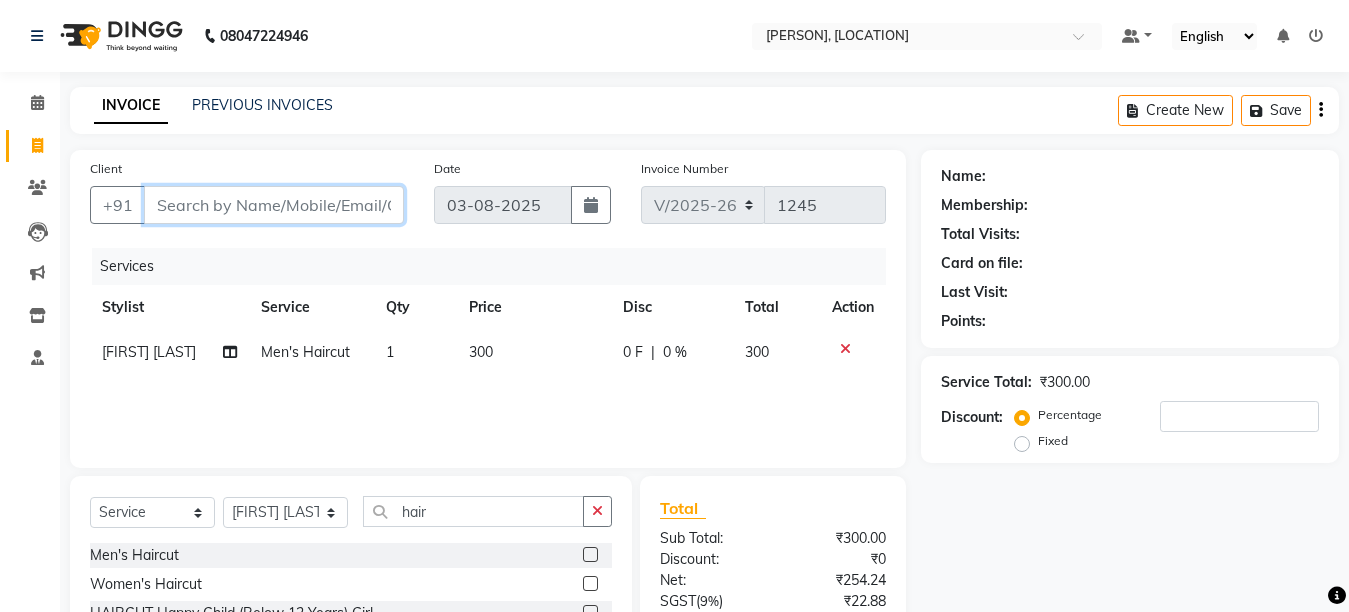 type on "9" 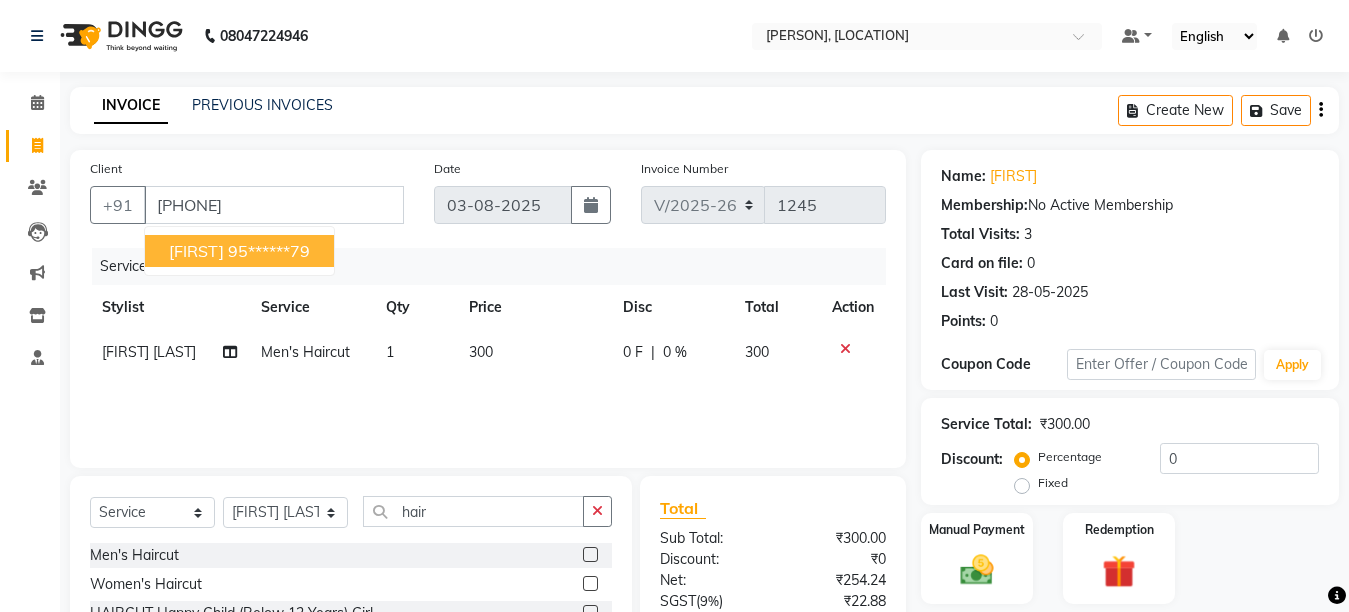 click on "95******79" at bounding box center (269, 251) 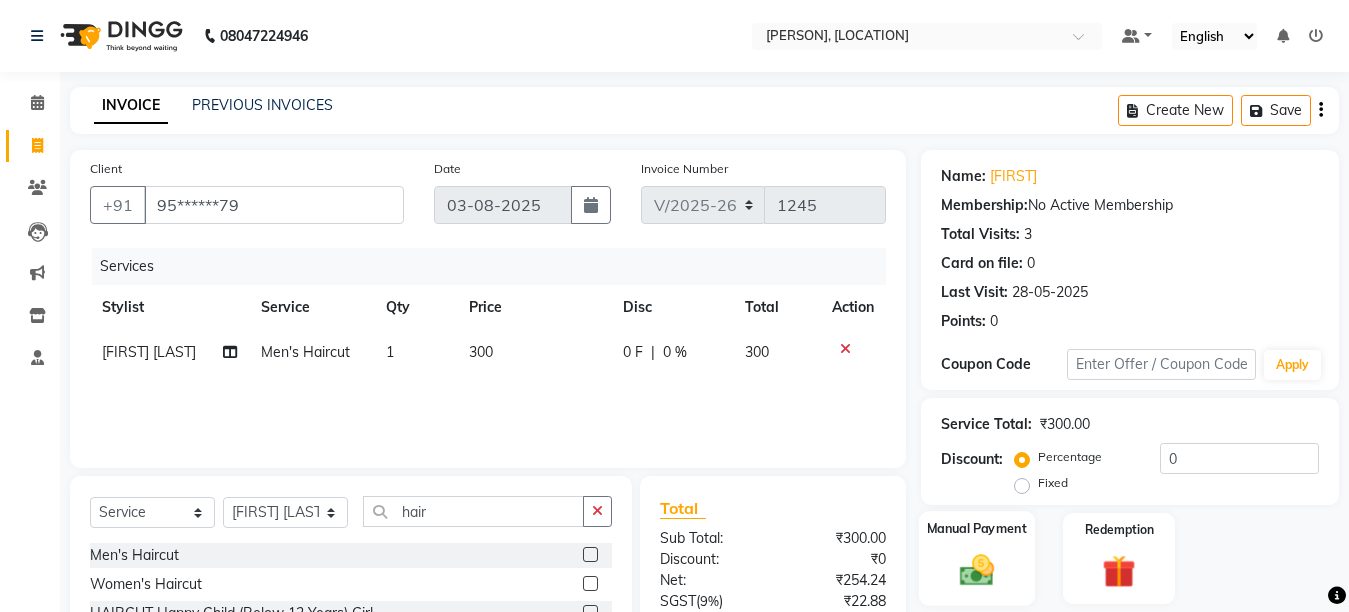 click 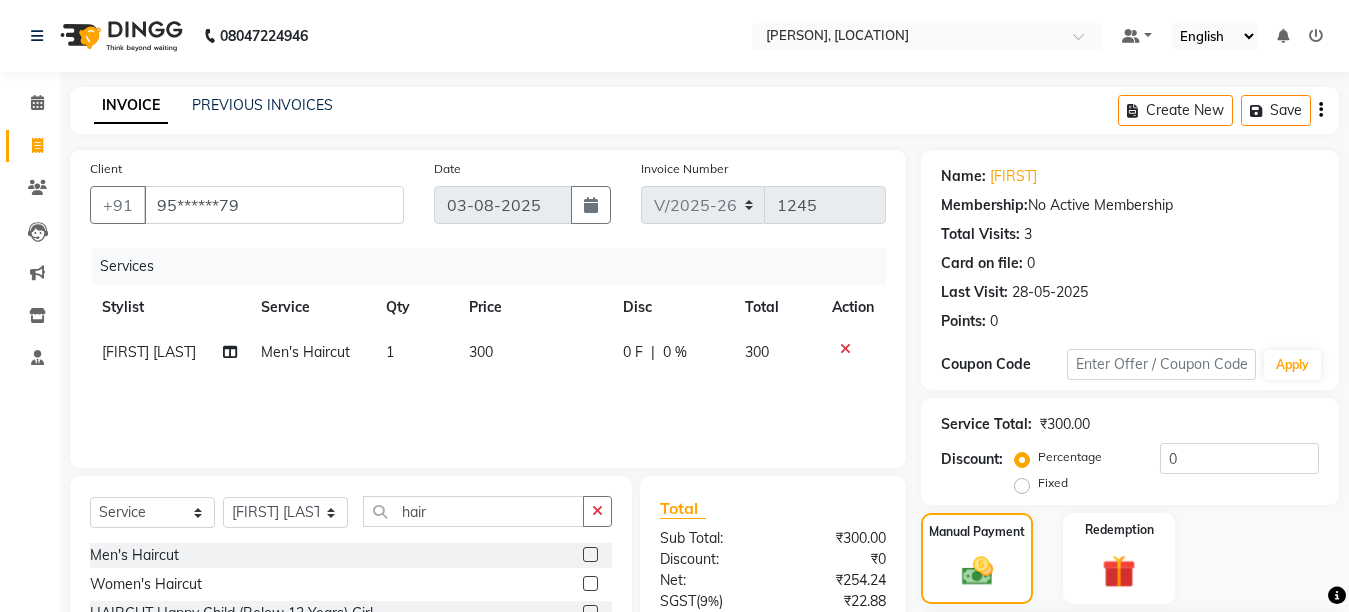 scroll, scrollTop: 191, scrollLeft: 0, axis: vertical 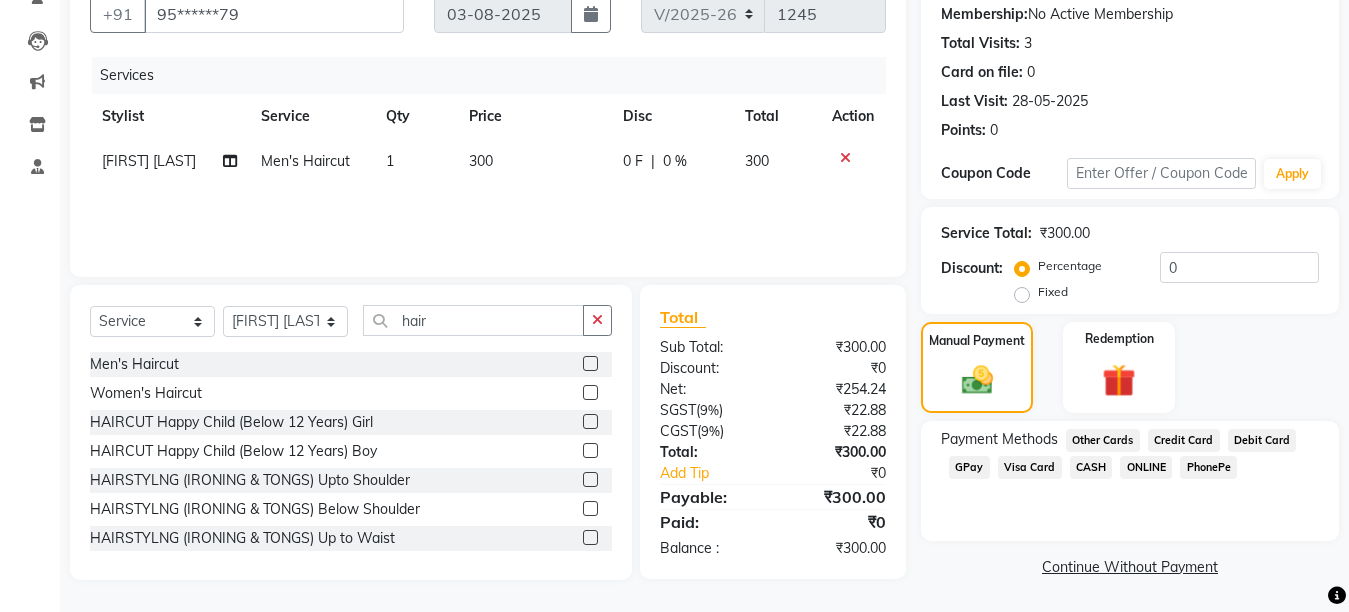 click on "GPay" 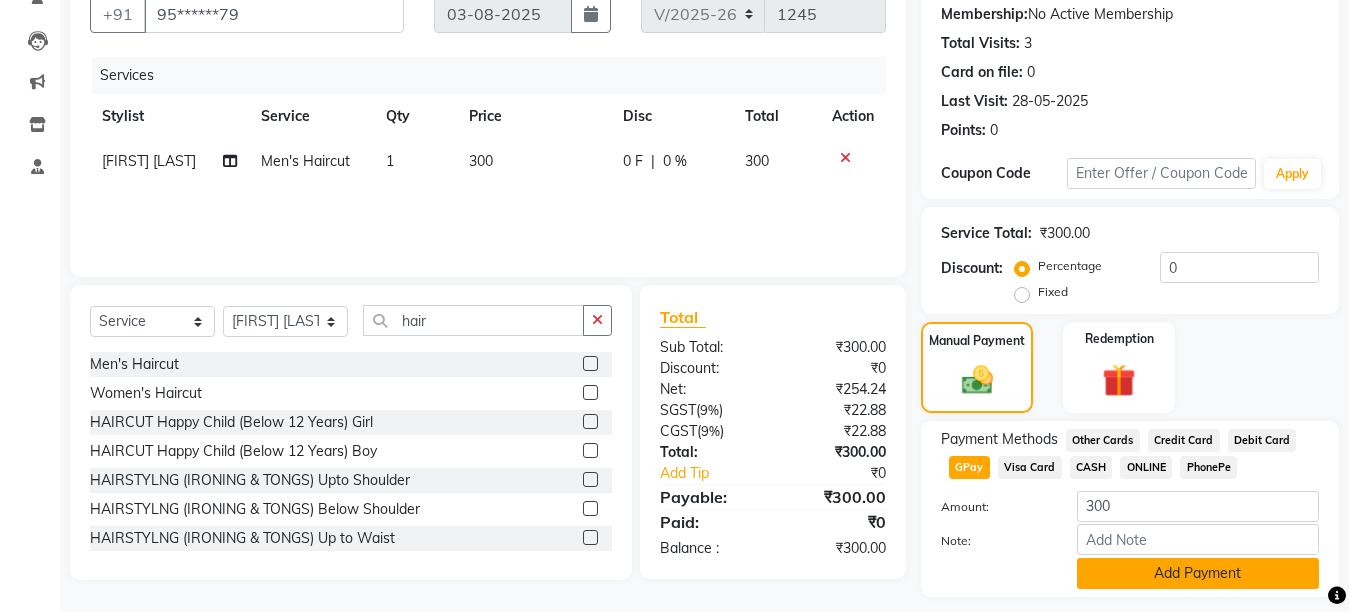 click on "Add Payment" 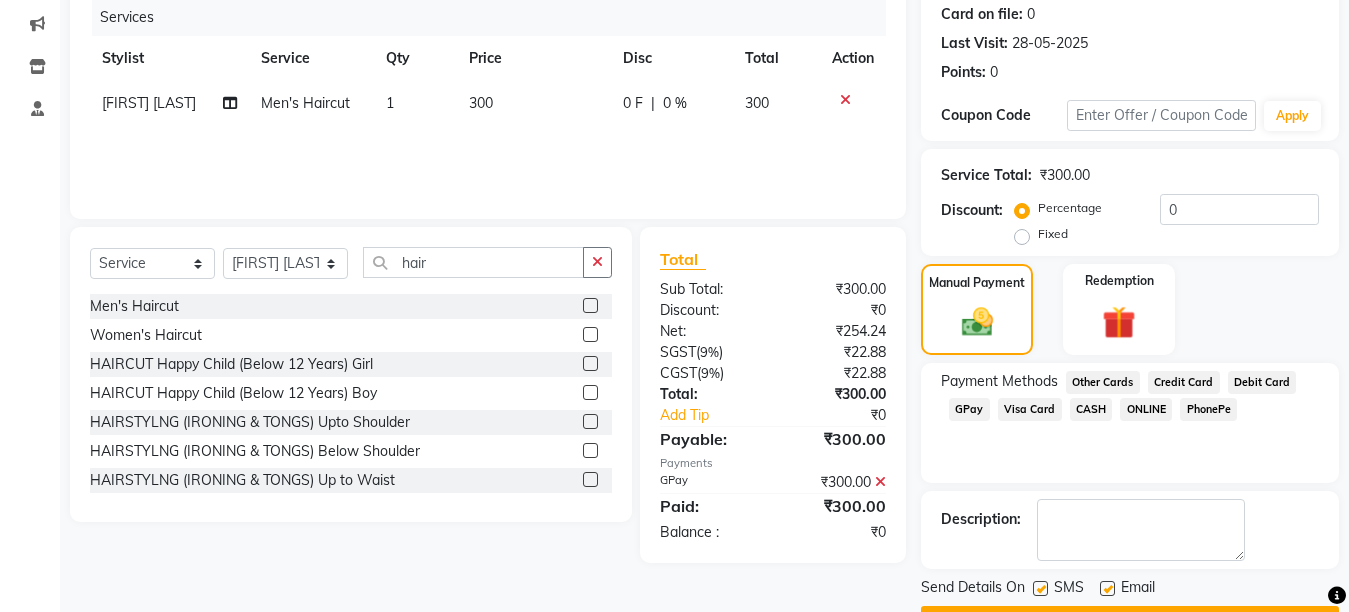 scroll, scrollTop: 304, scrollLeft: 0, axis: vertical 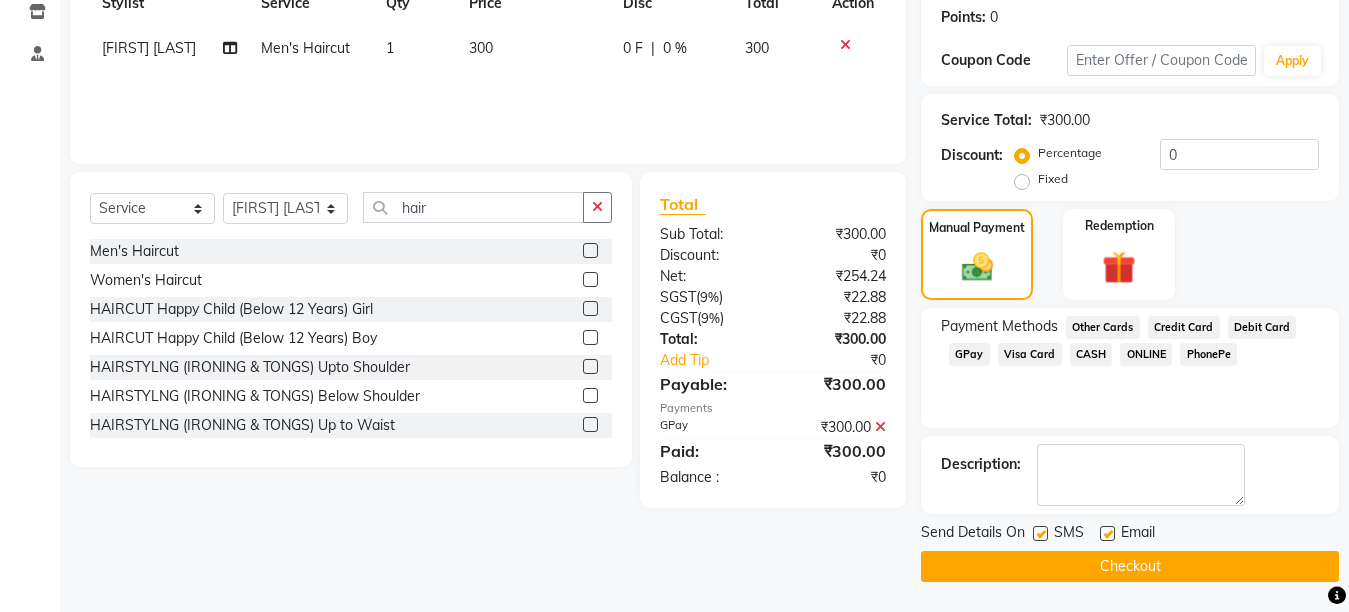 click on "Checkout" 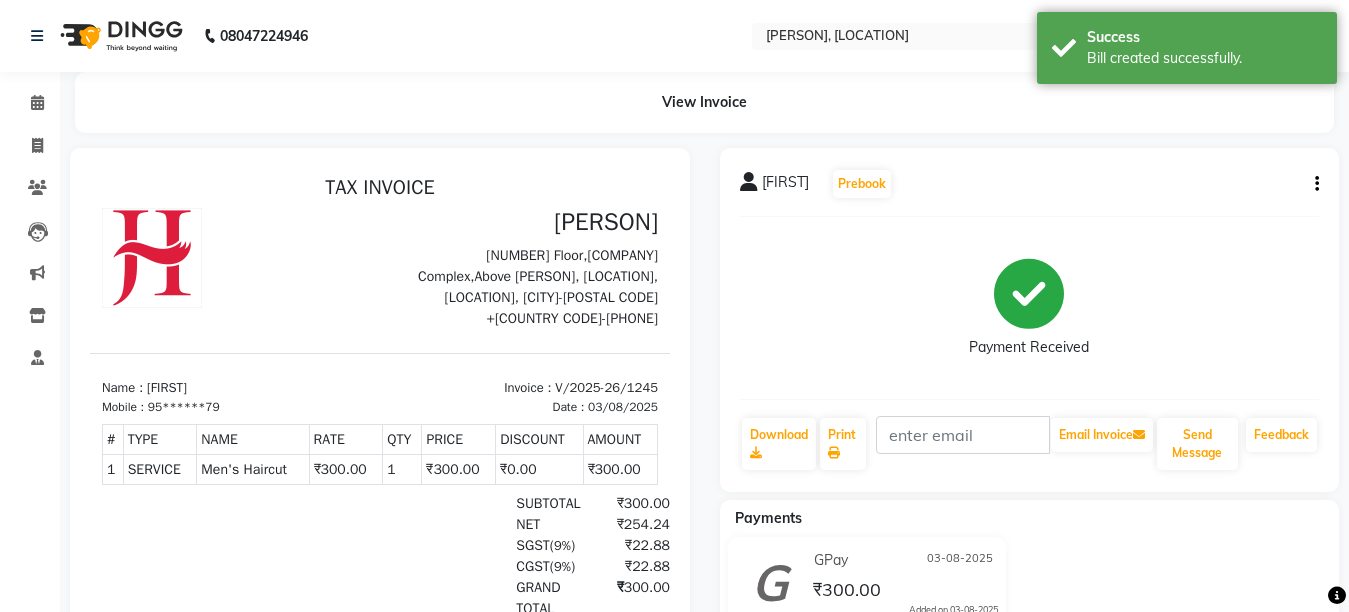 scroll, scrollTop: 0, scrollLeft: 0, axis: both 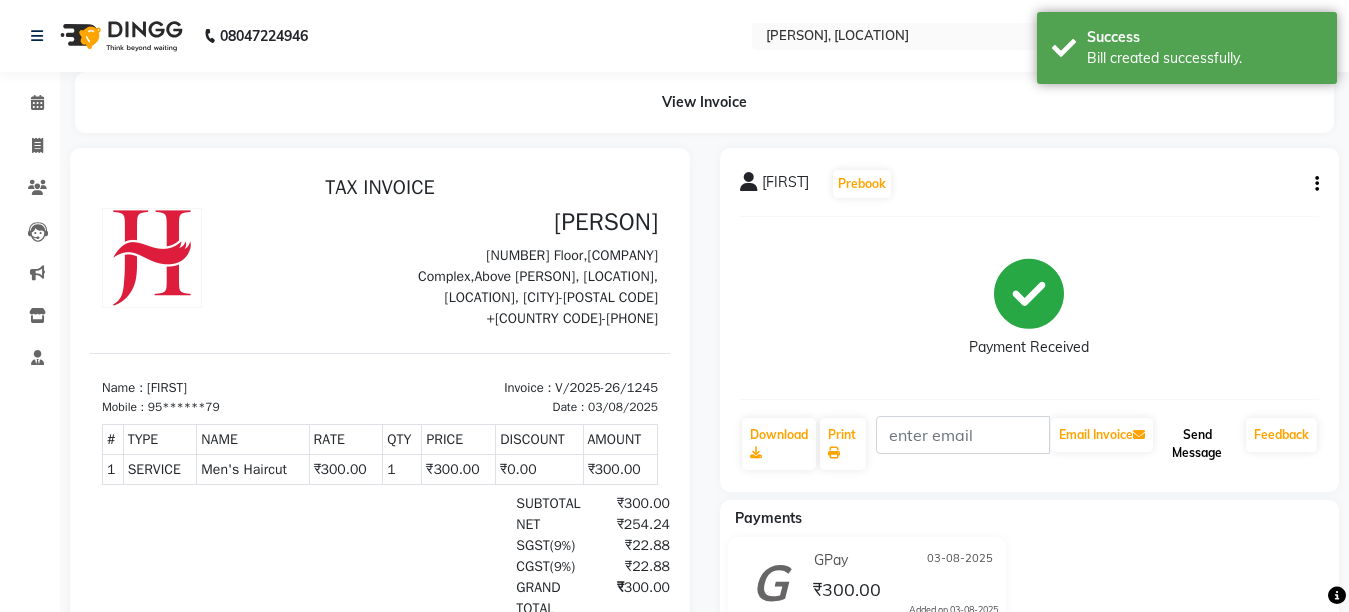 click on "Send Message" 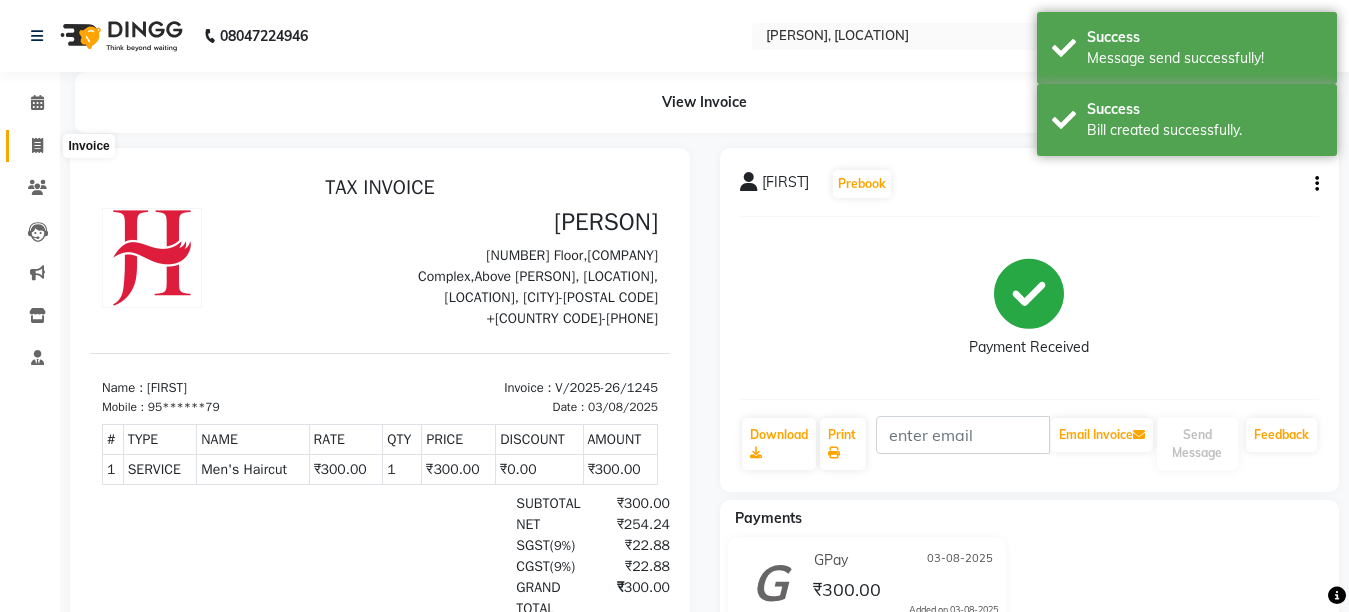 click 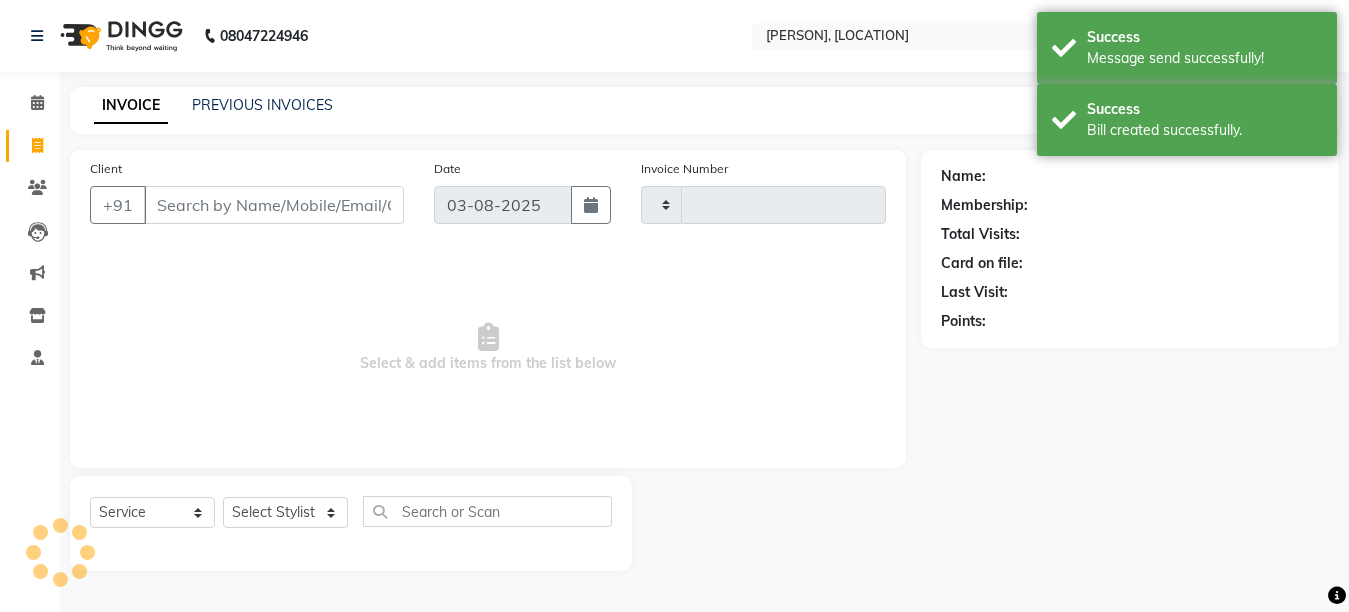 type on "1246" 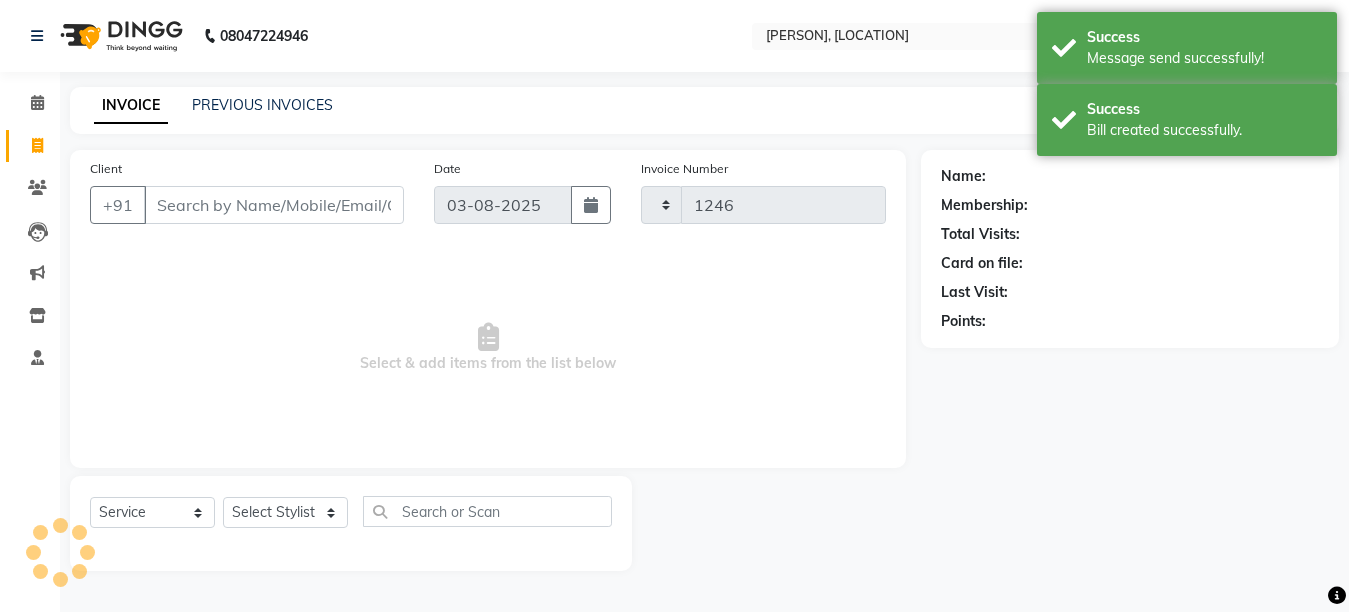 select on "6967" 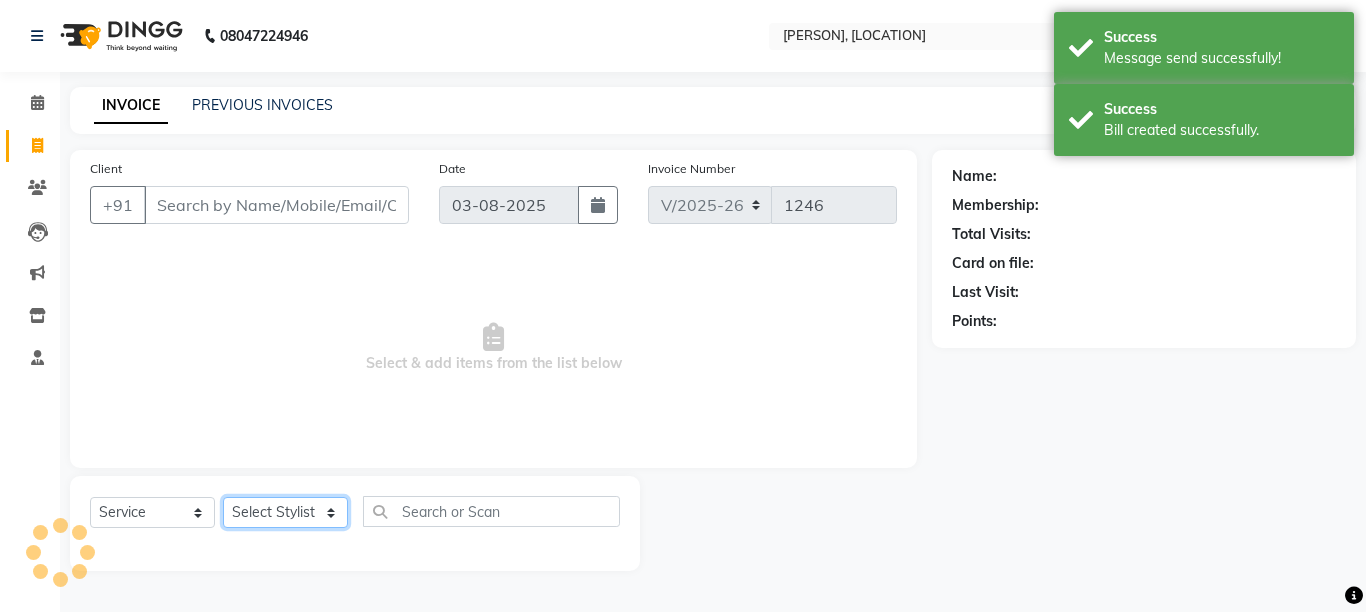 click on "Select Stylist" 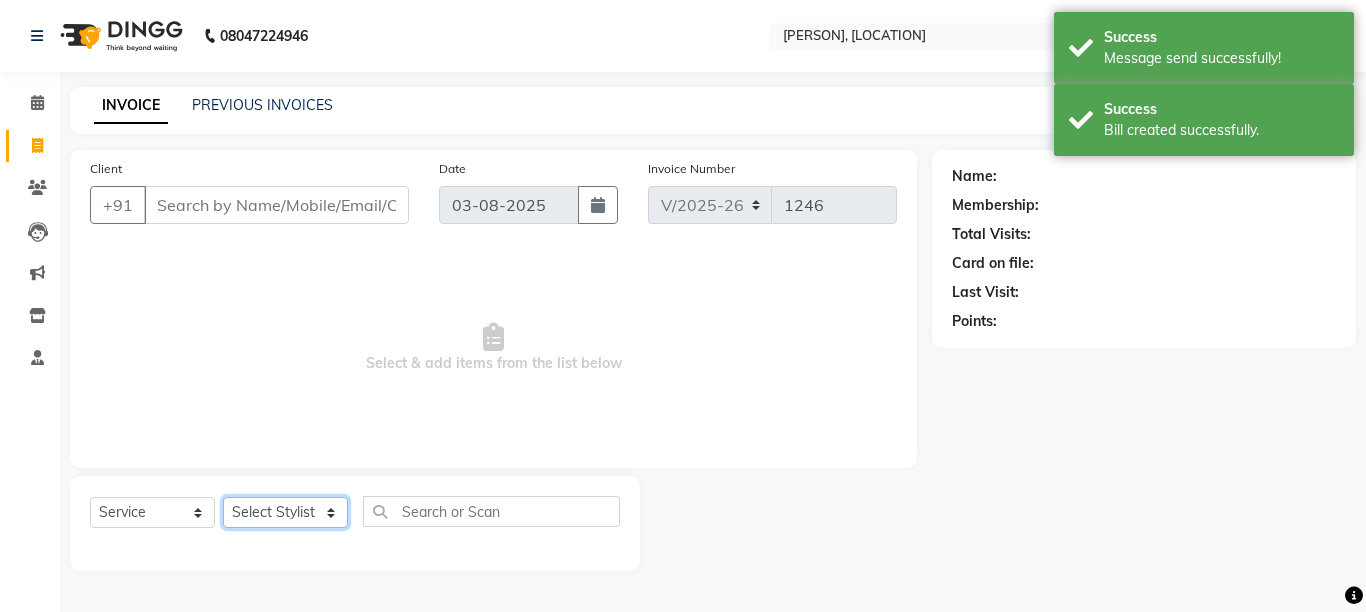 click on "Select Stylist" 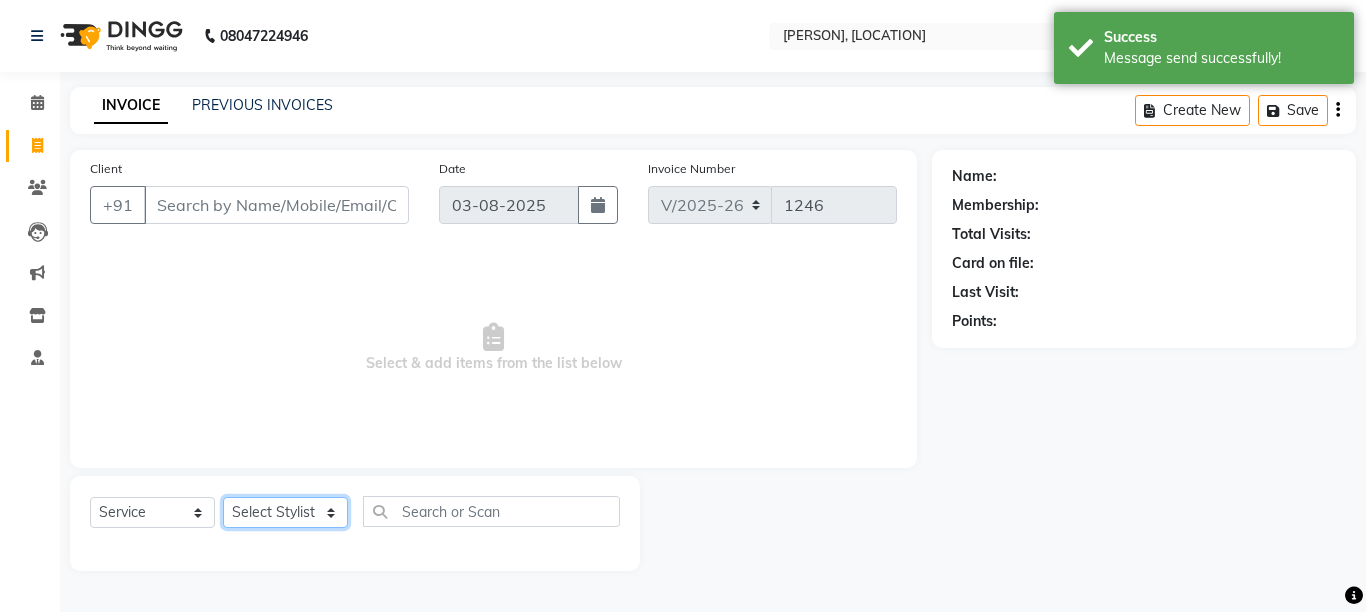 click on "Select Stylist" 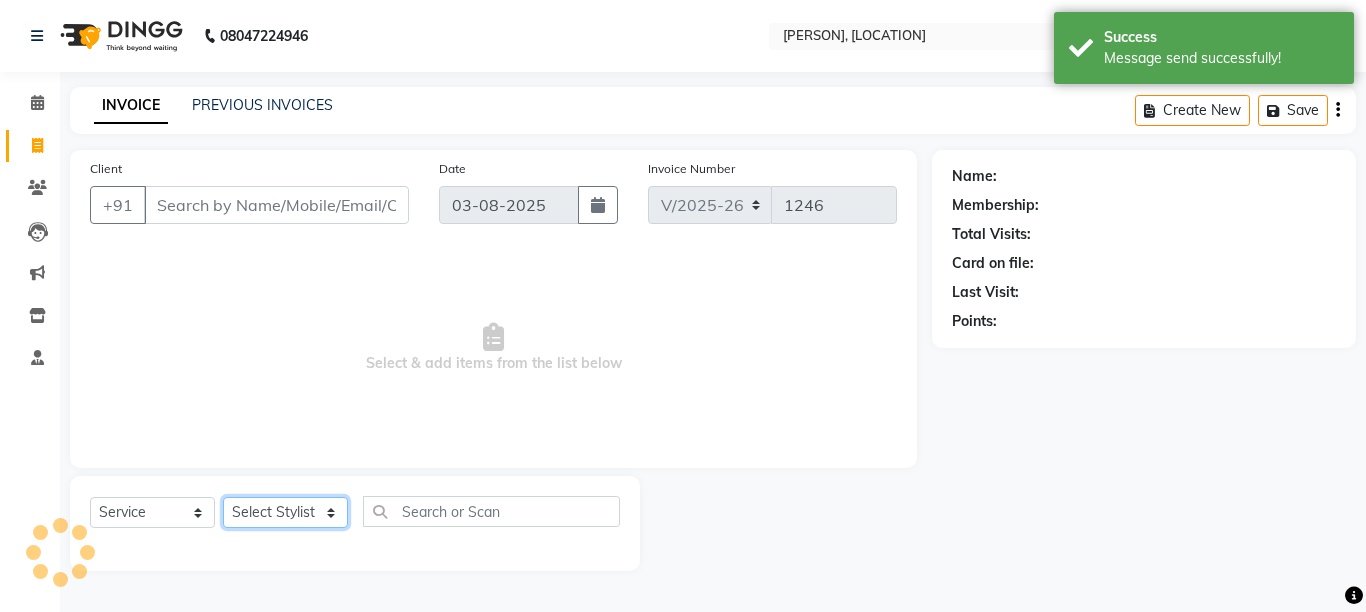 click on "Select Stylist [FIRST] [LAST] [FIRST] [LAST] [FIRST] [LAST] [FIRST] [LAST] [FIRST] [LAST]" 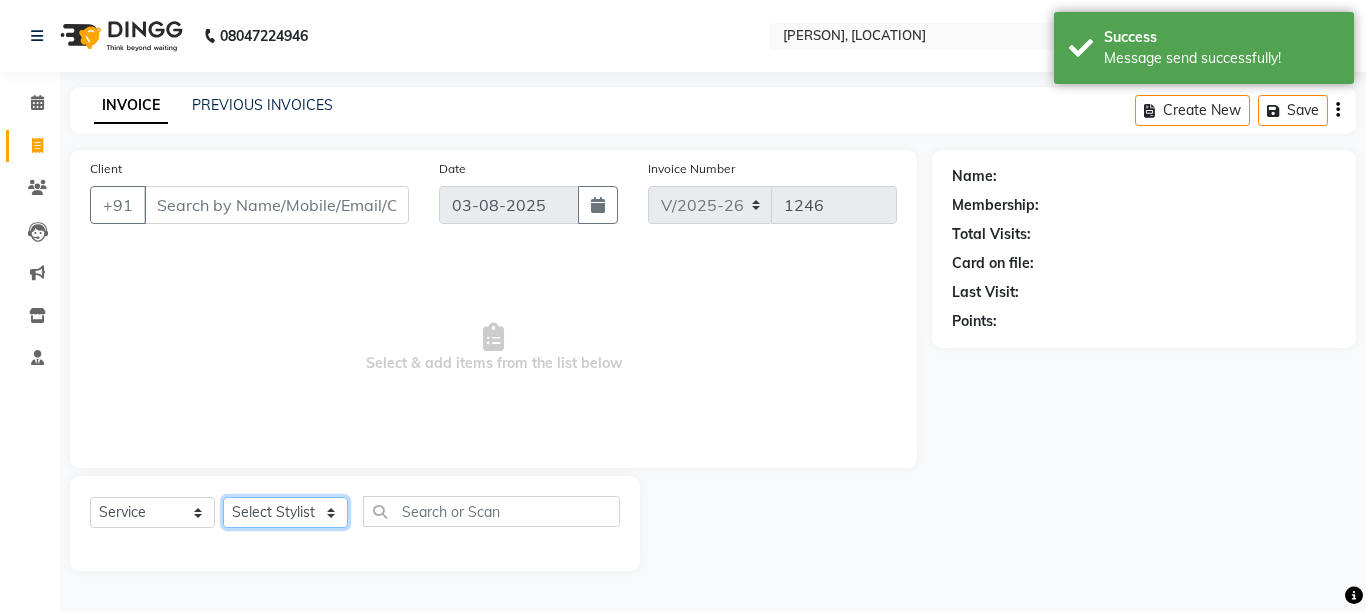 select on "[POSTAL CODE]" 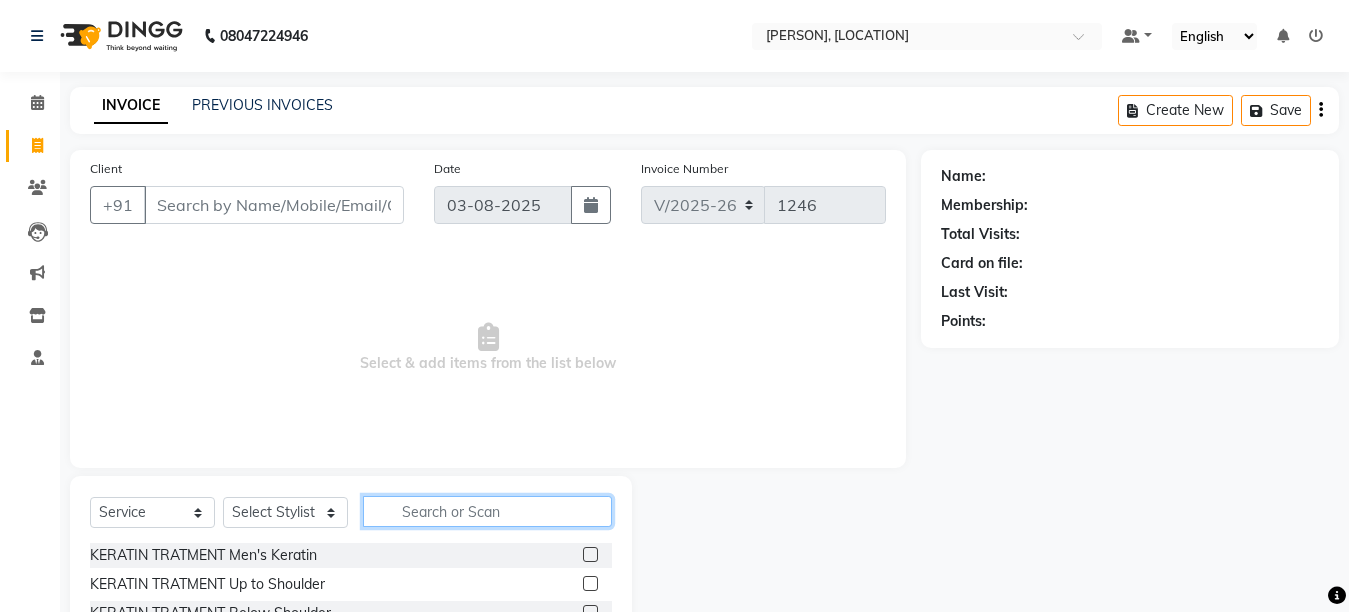 click 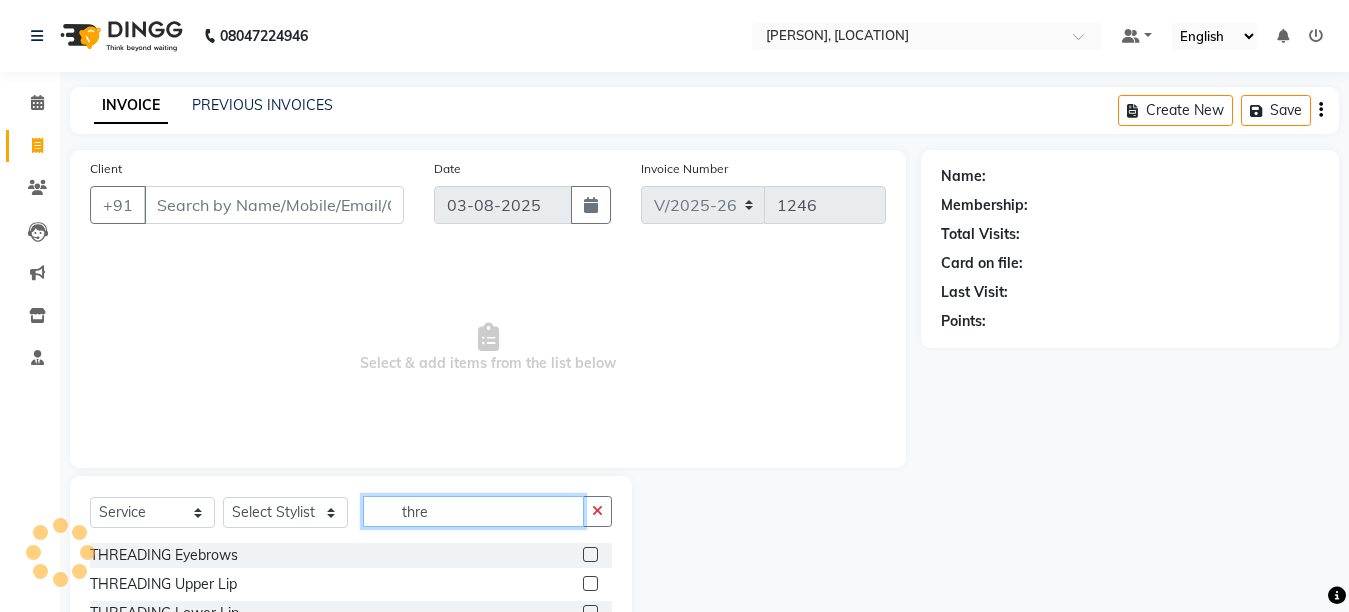 type on "thre" 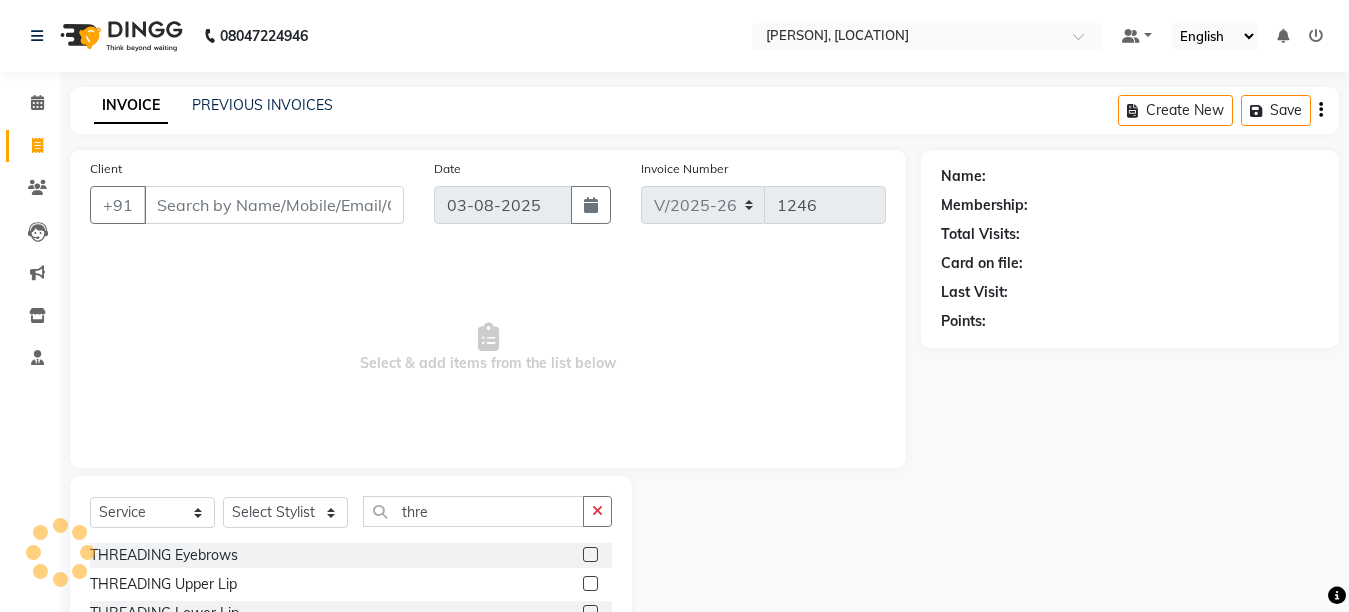 click 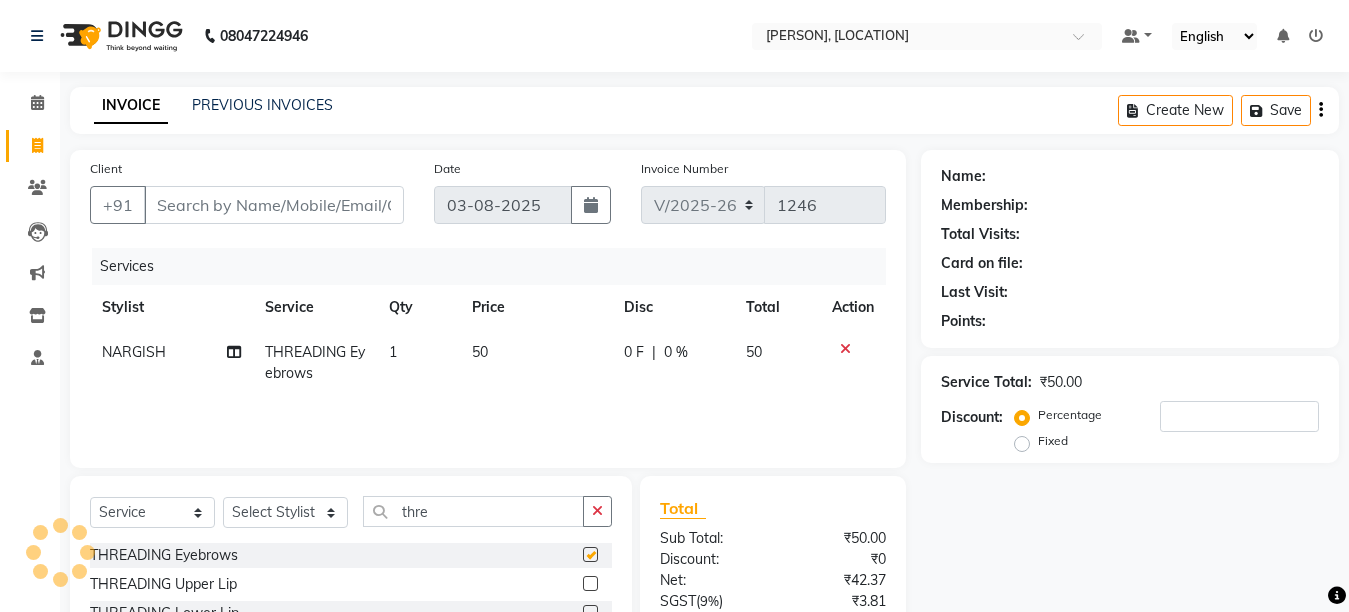 checkbox on "false" 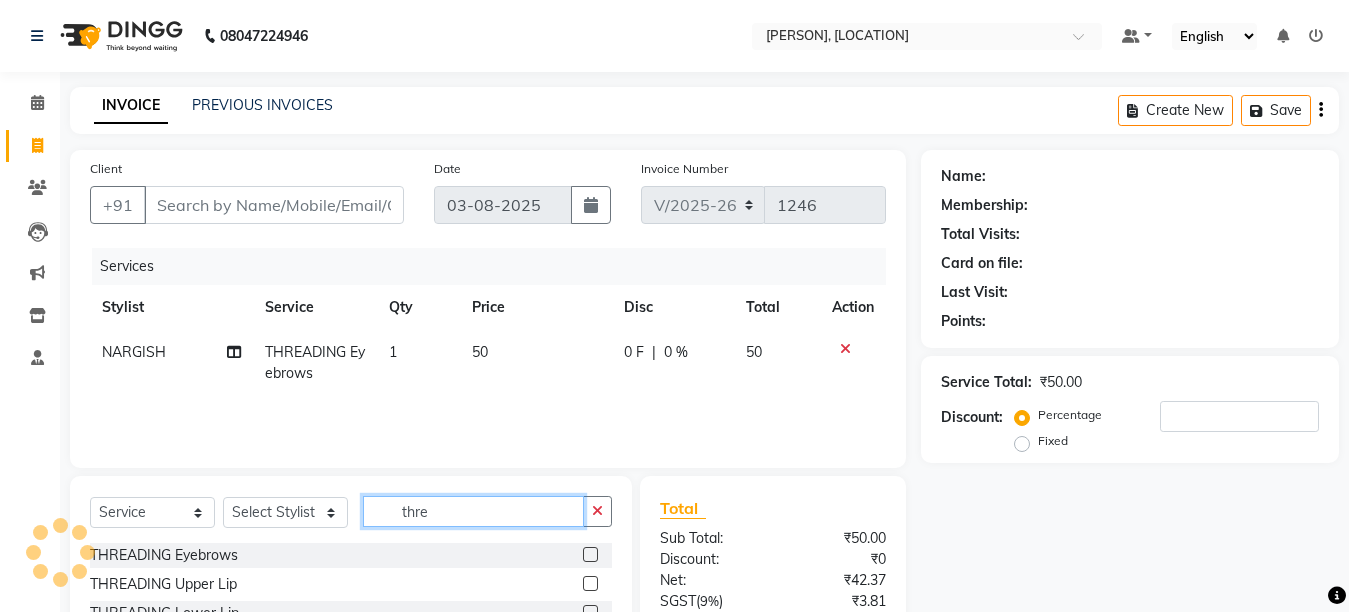 click on "thre" 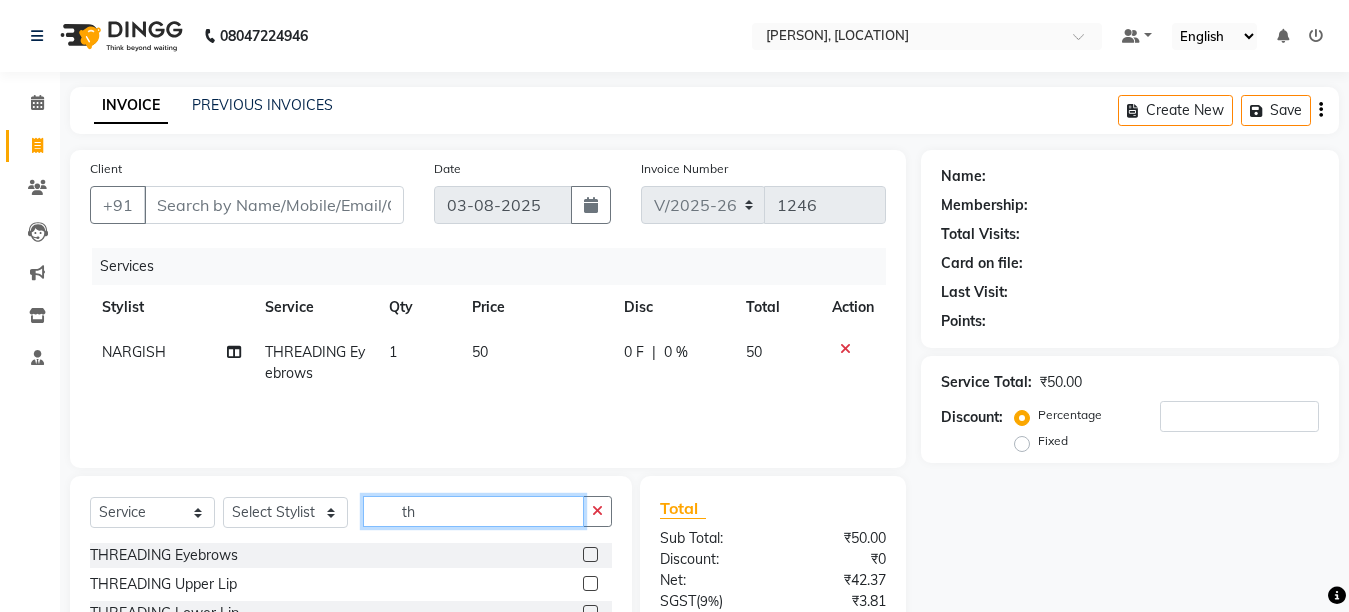 type on "t" 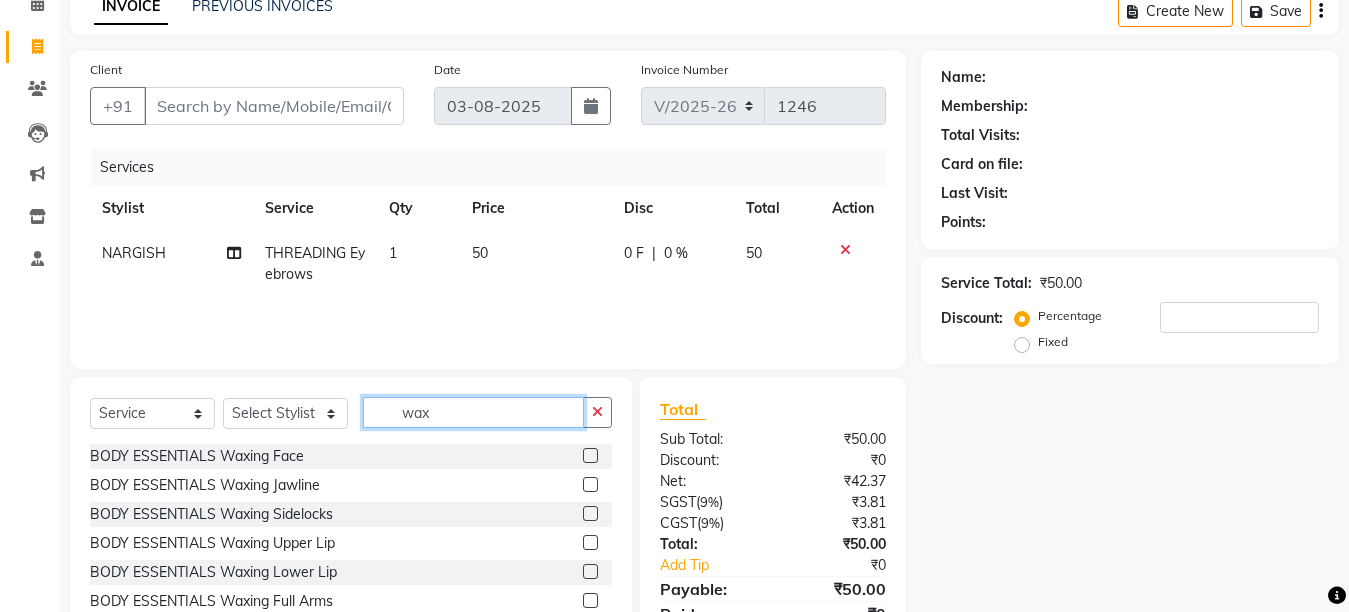 scroll, scrollTop: 189, scrollLeft: 0, axis: vertical 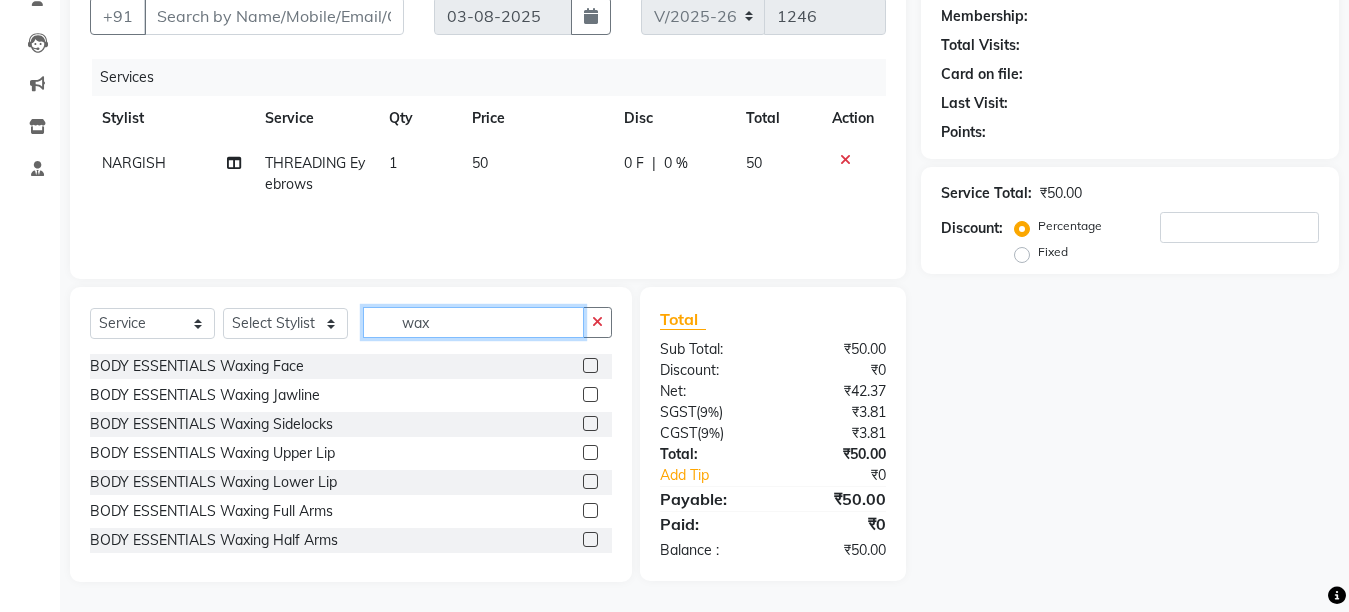 type on "wax" 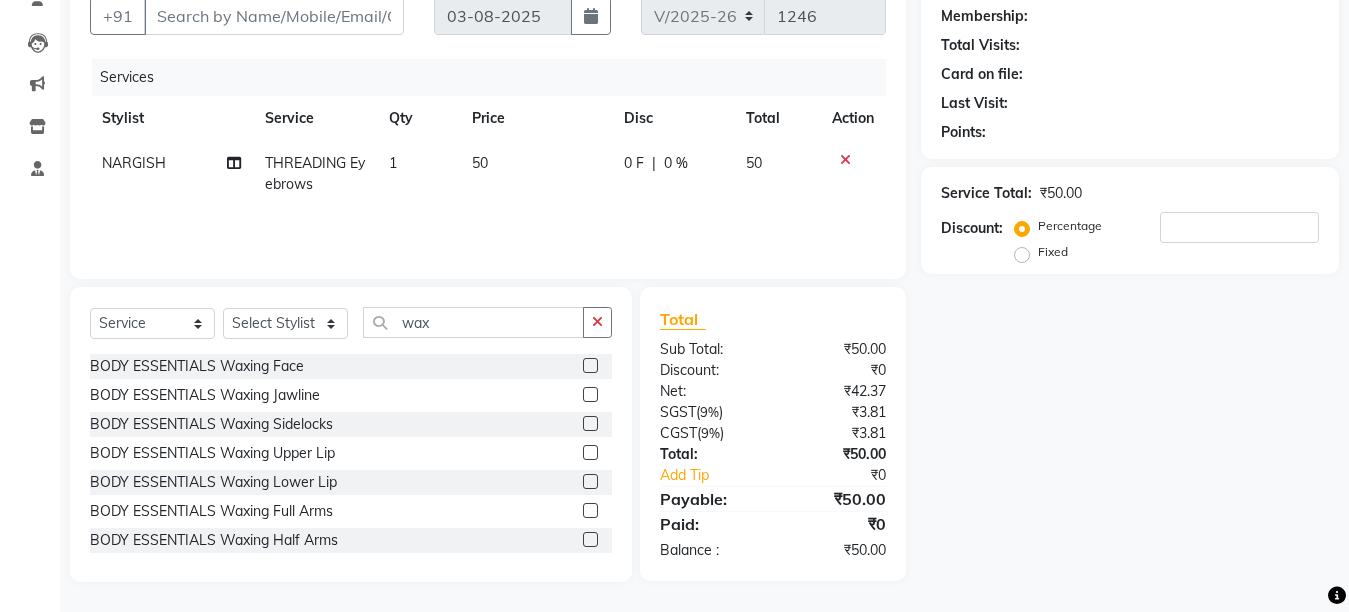 click 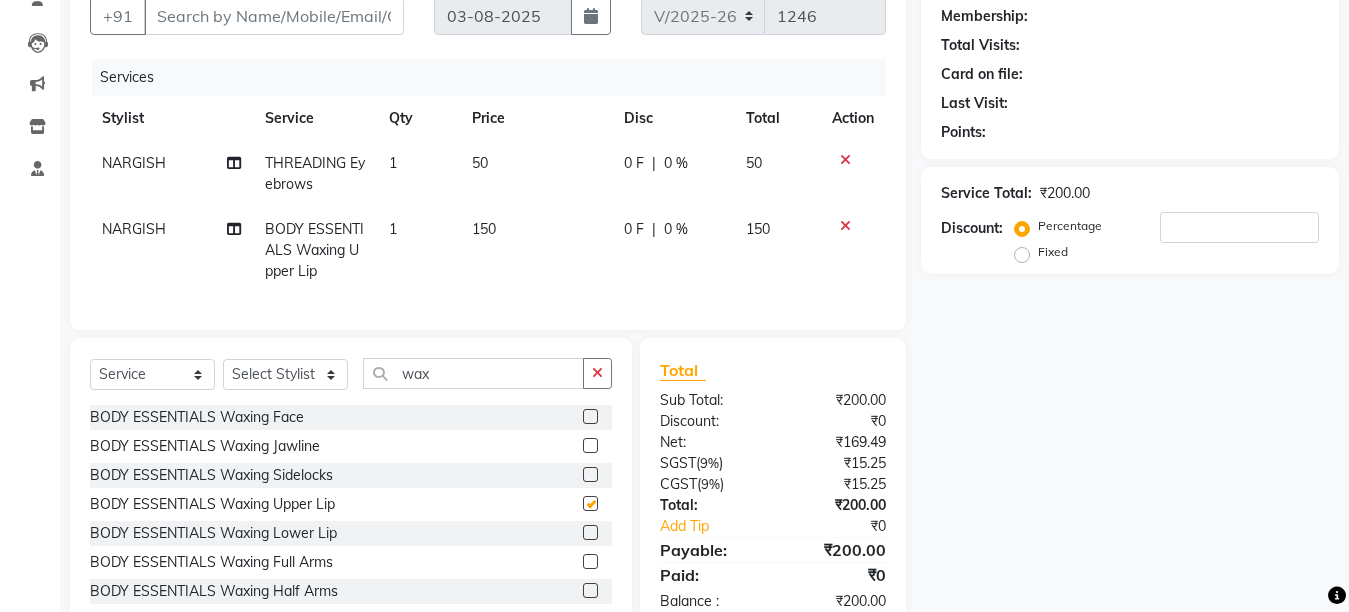 checkbox on "false" 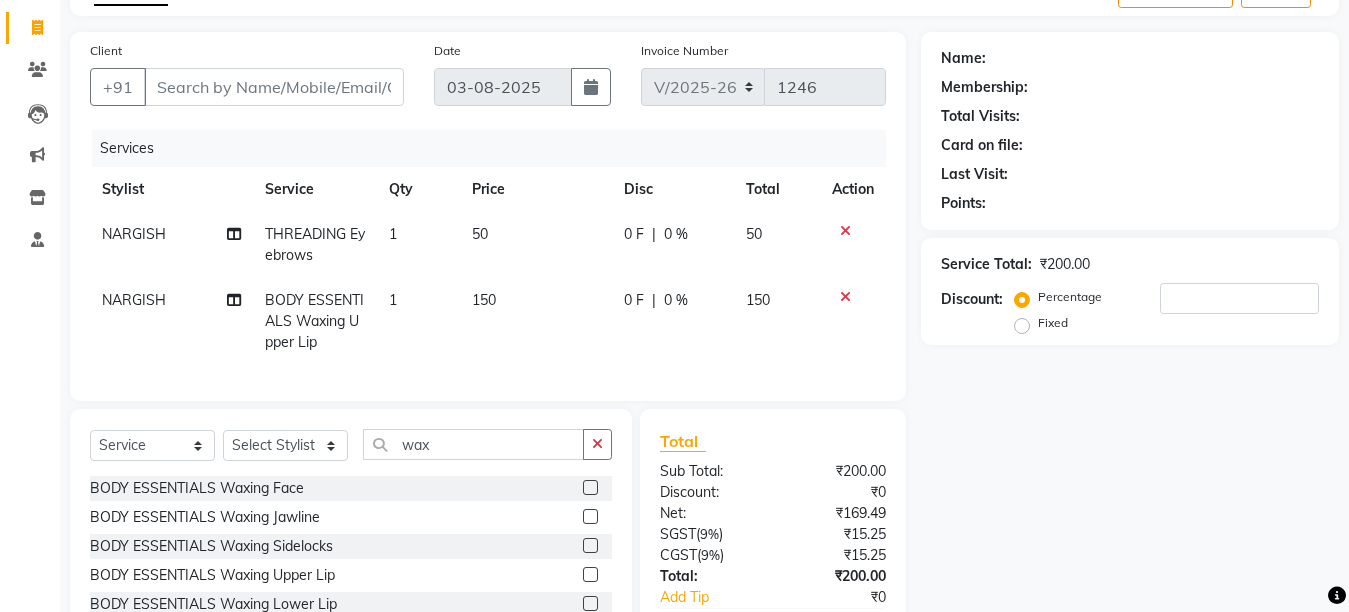 scroll, scrollTop: 0, scrollLeft: 0, axis: both 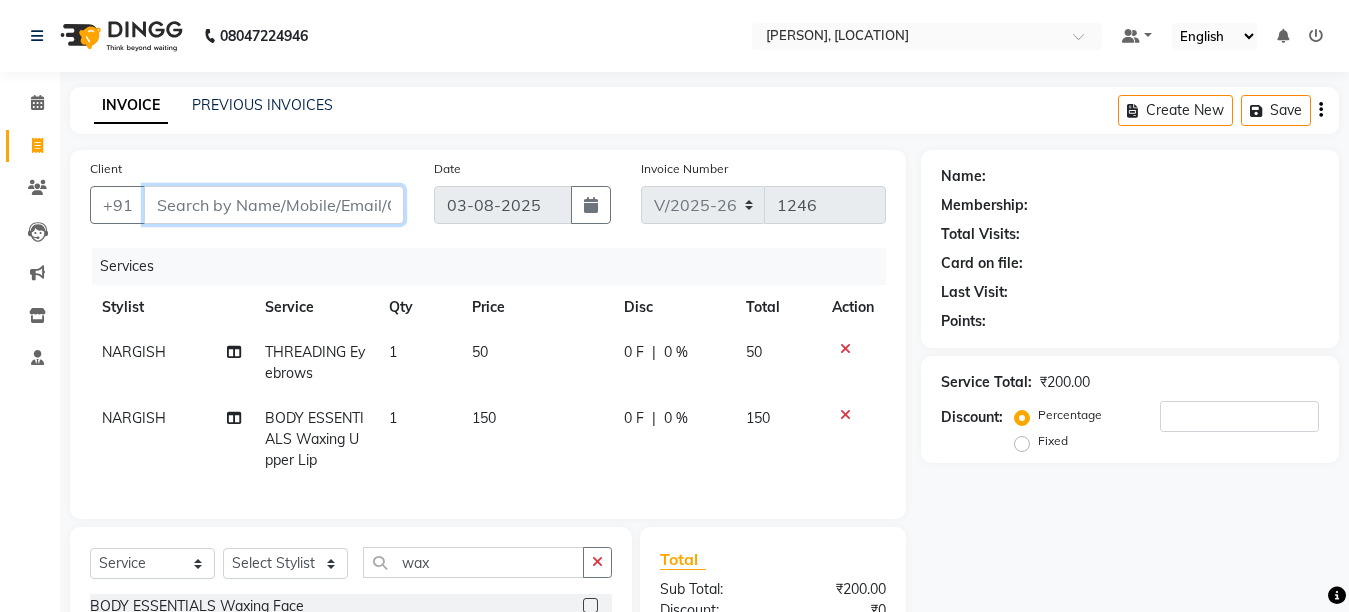 click on "Client" at bounding box center (274, 205) 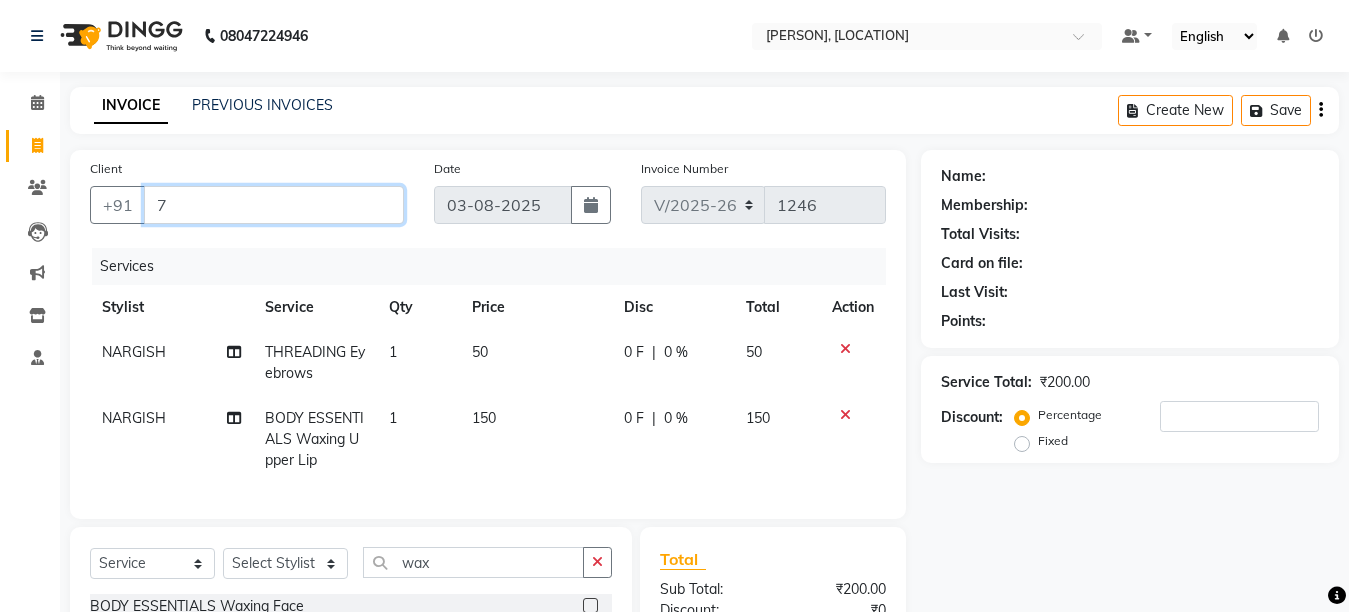 type on "0" 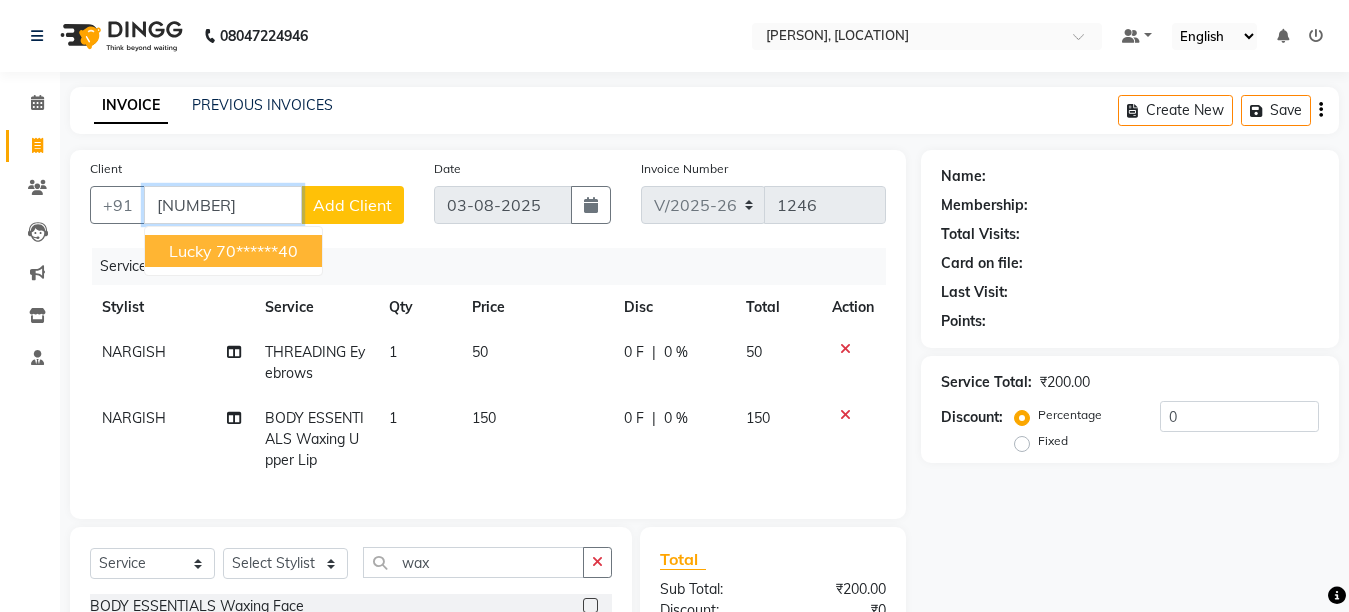 click on "70******40" at bounding box center (257, 251) 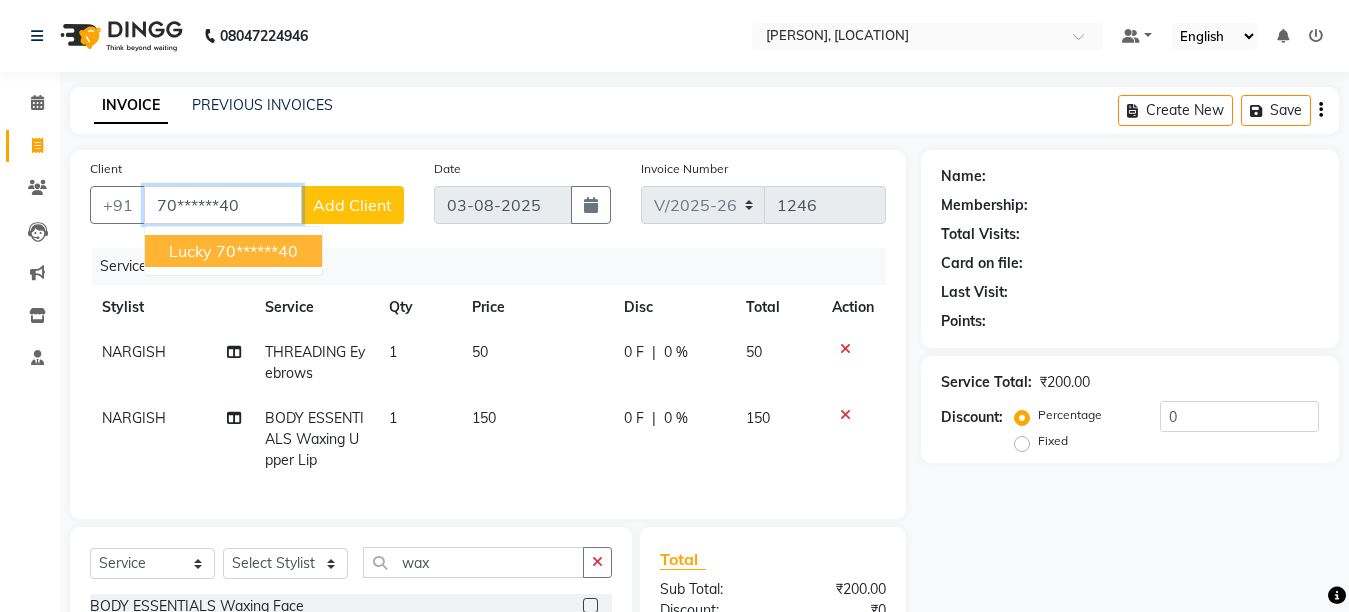 type on "70******40" 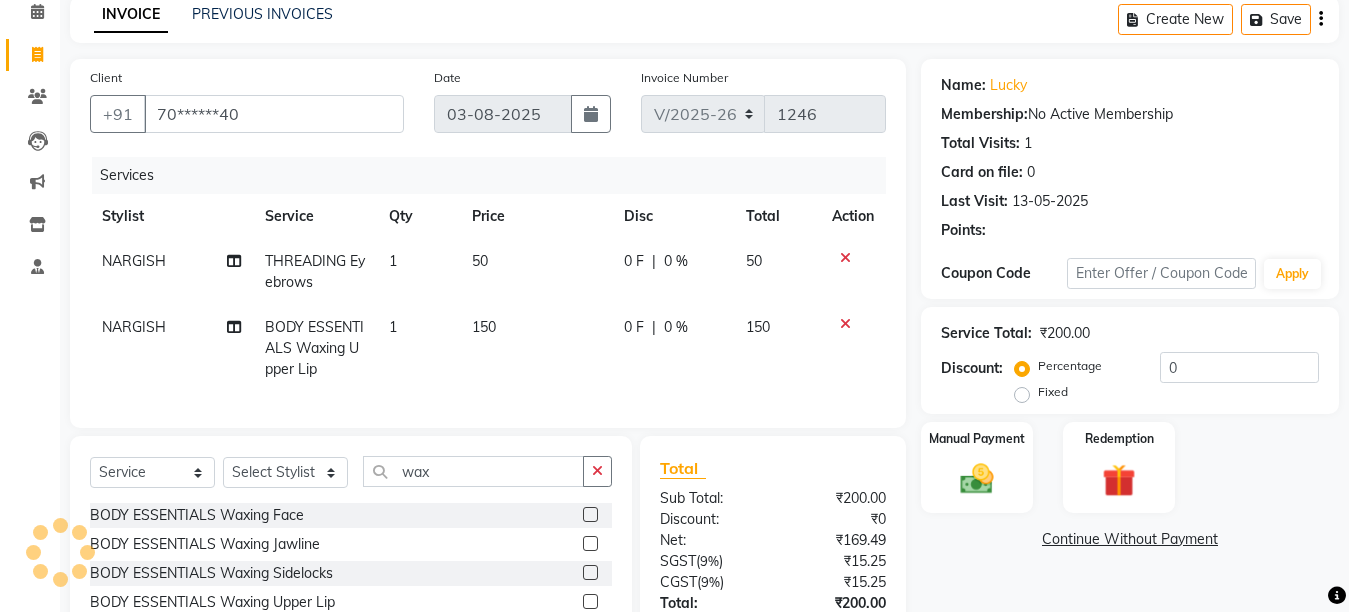 scroll, scrollTop: 257, scrollLeft: 0, axis: vertical 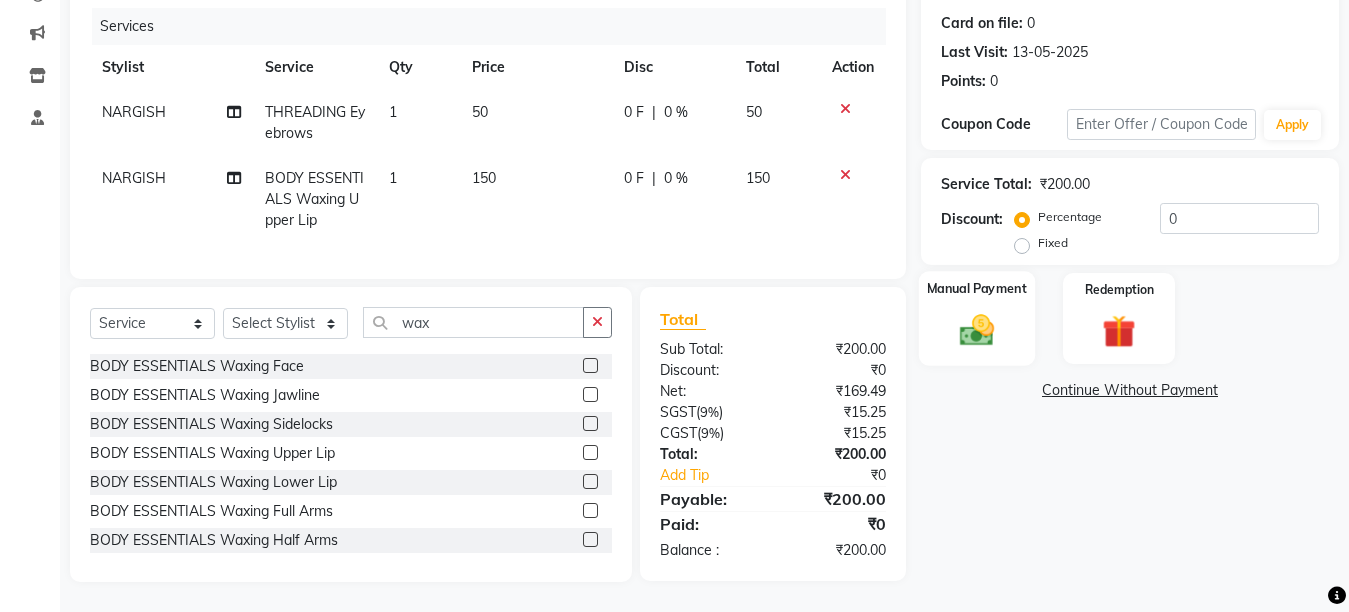 click 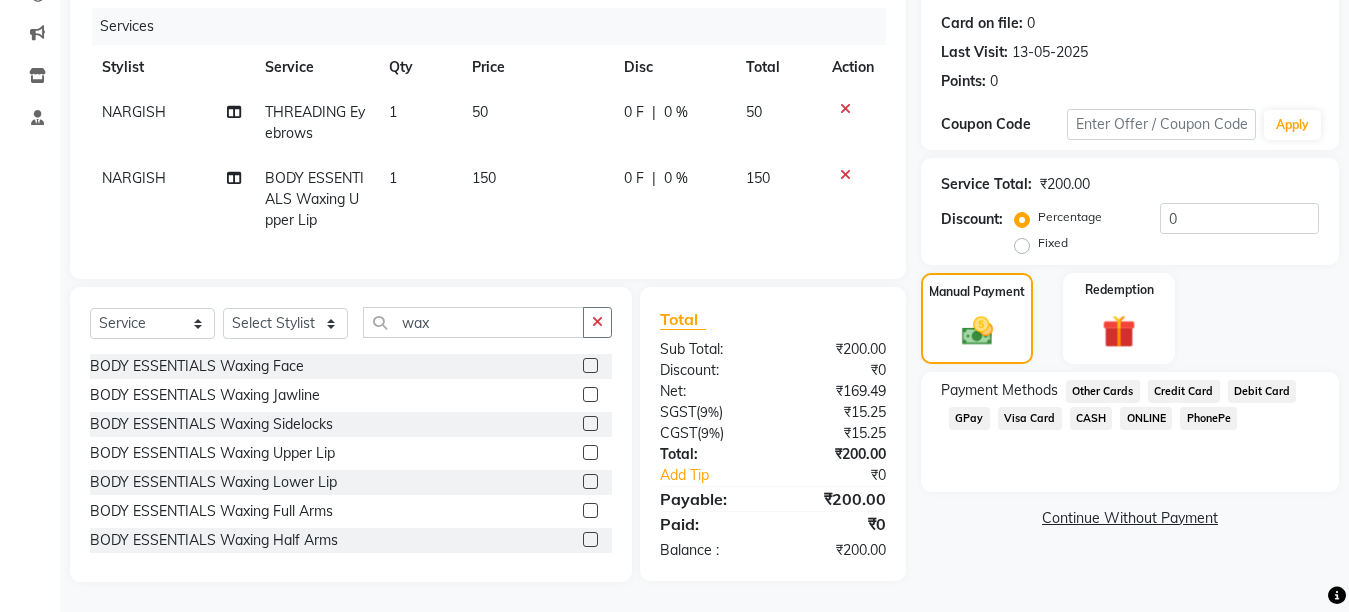 click on "GPay" 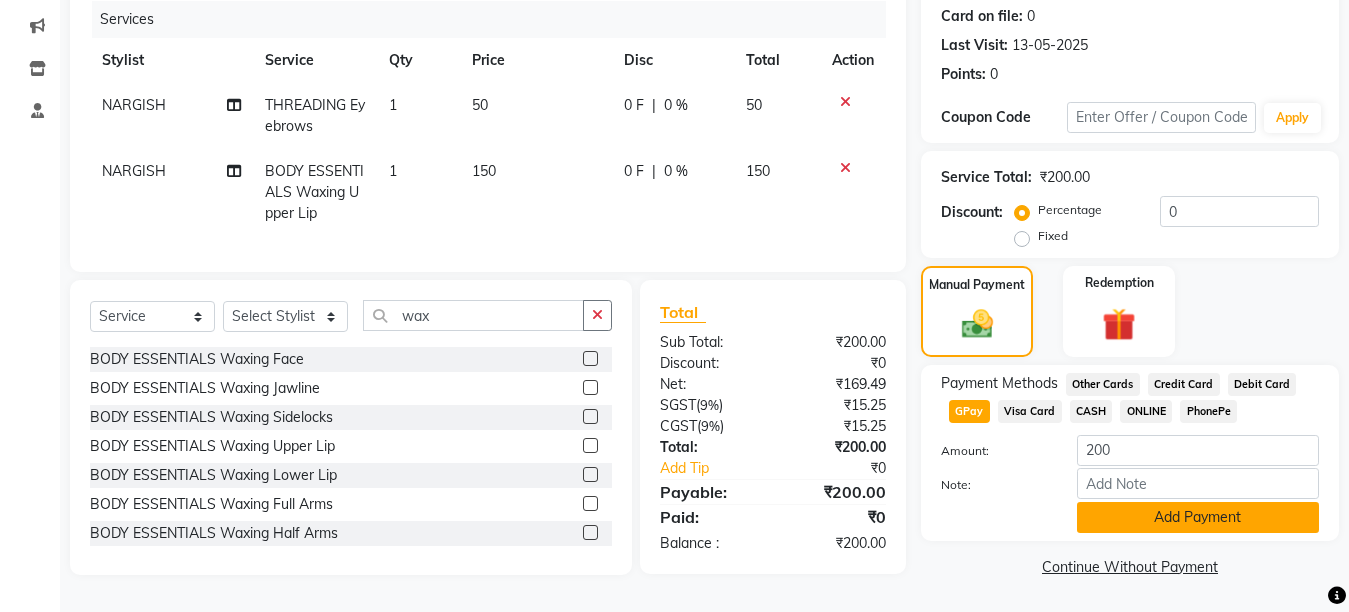 click on "Add Payment" 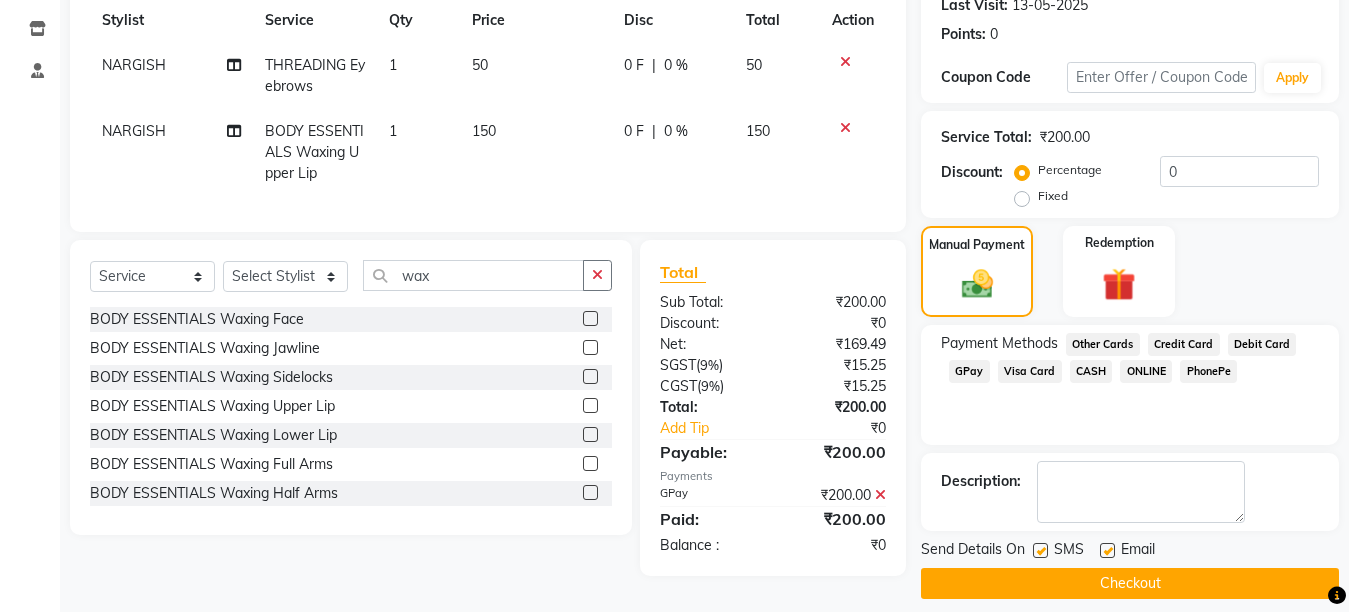 scroll, scrollTop: 304, scrollLeft: 0, axis: vertical 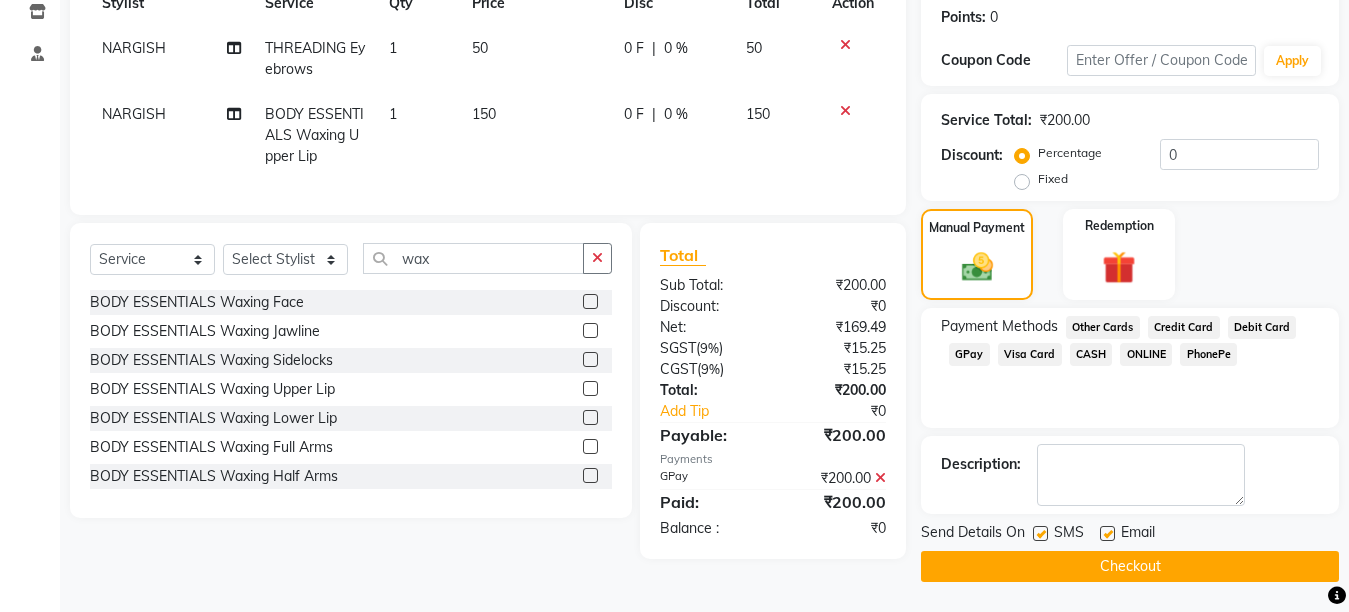click on "Checkout" 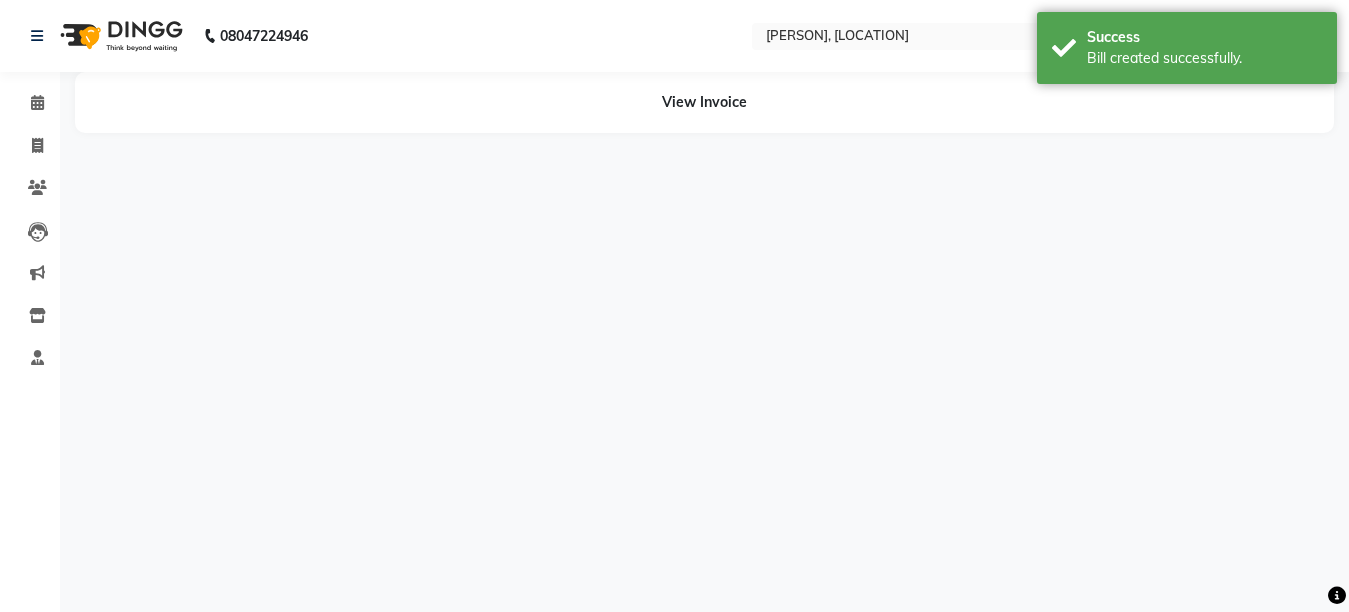 scroll, scrollTop: 0, scrollLeft: 0, axis: both 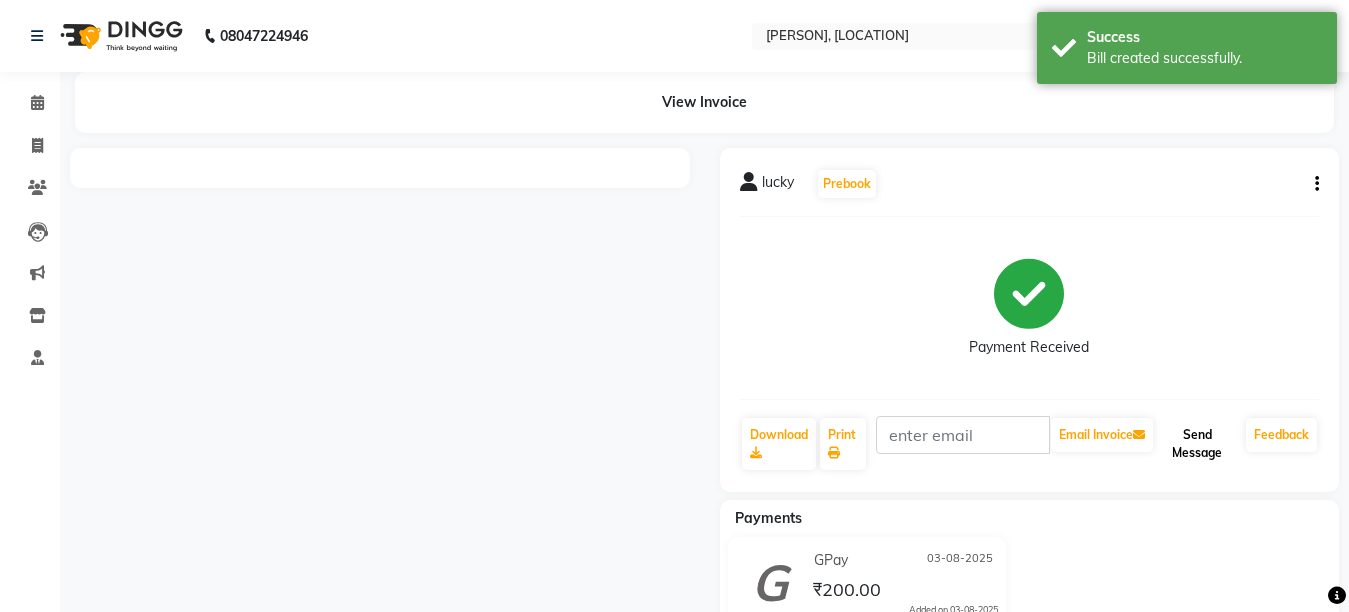 click on "Send Message" 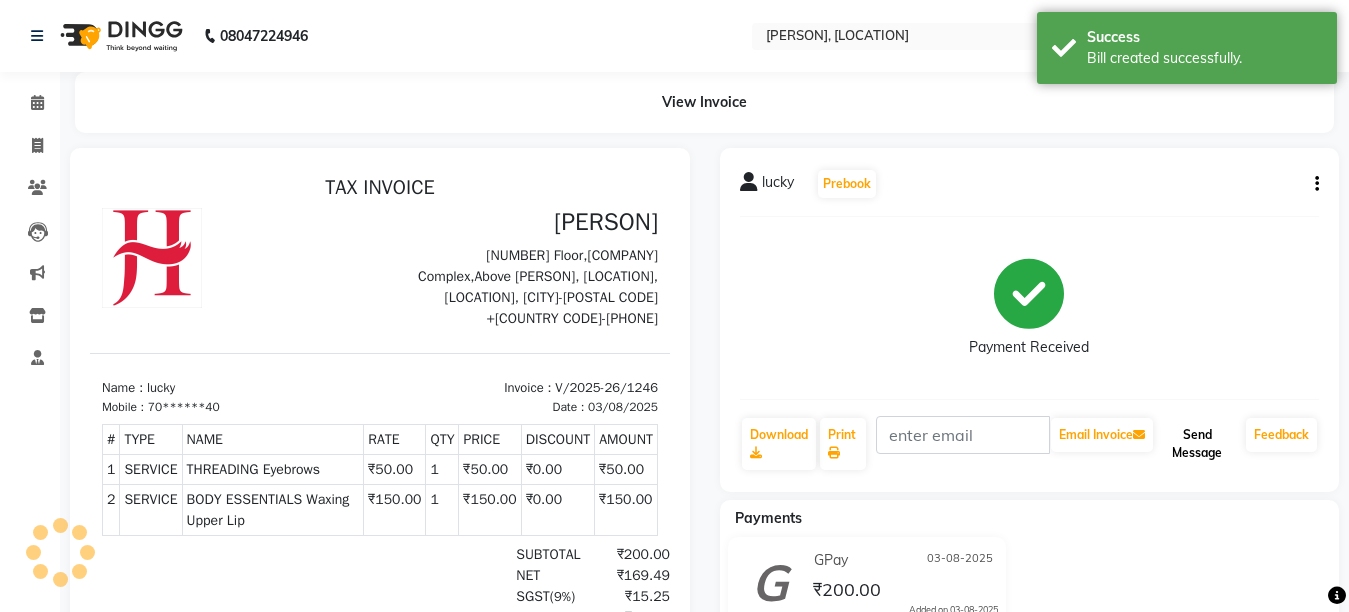 scroll, scrollTop: 0, scrollLeft: 0, axis: both 